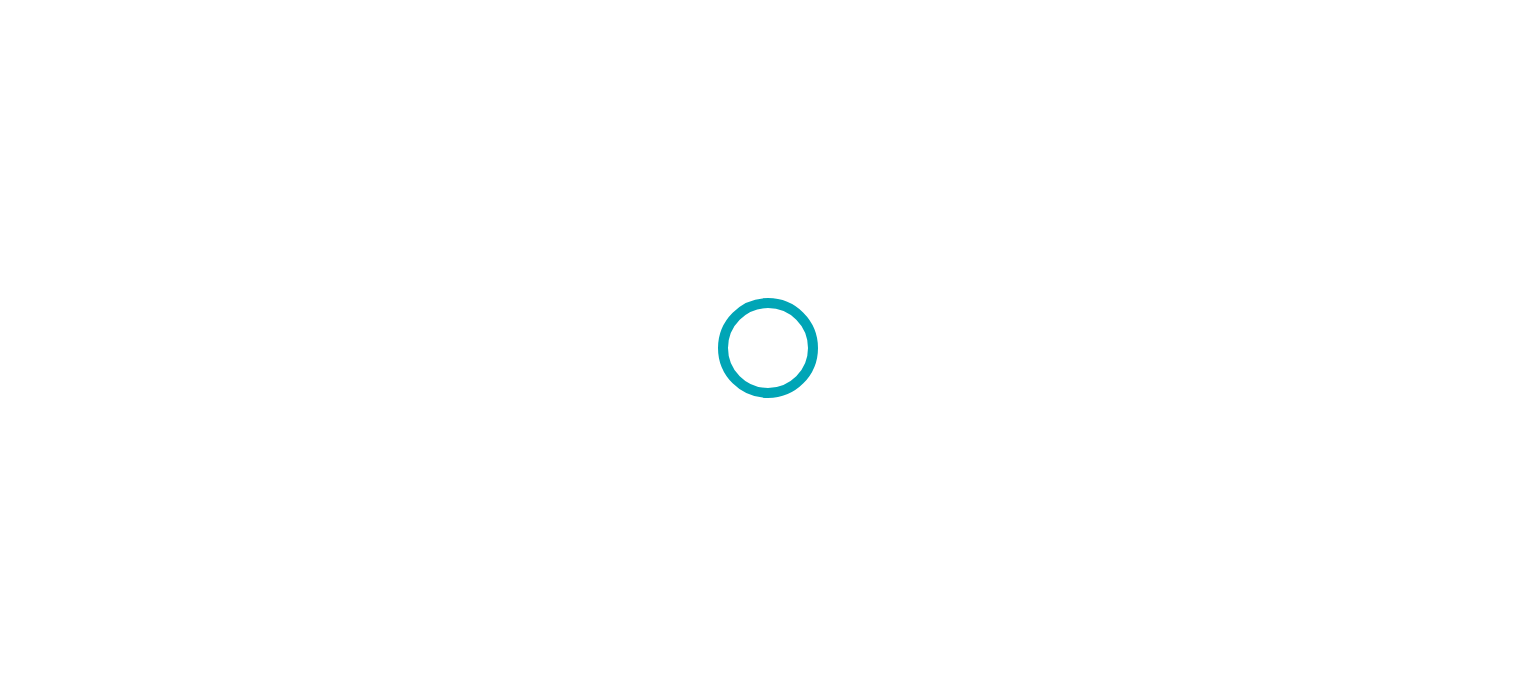 scroll, scrollTop: 0, scrollLeft: 0, axis: both 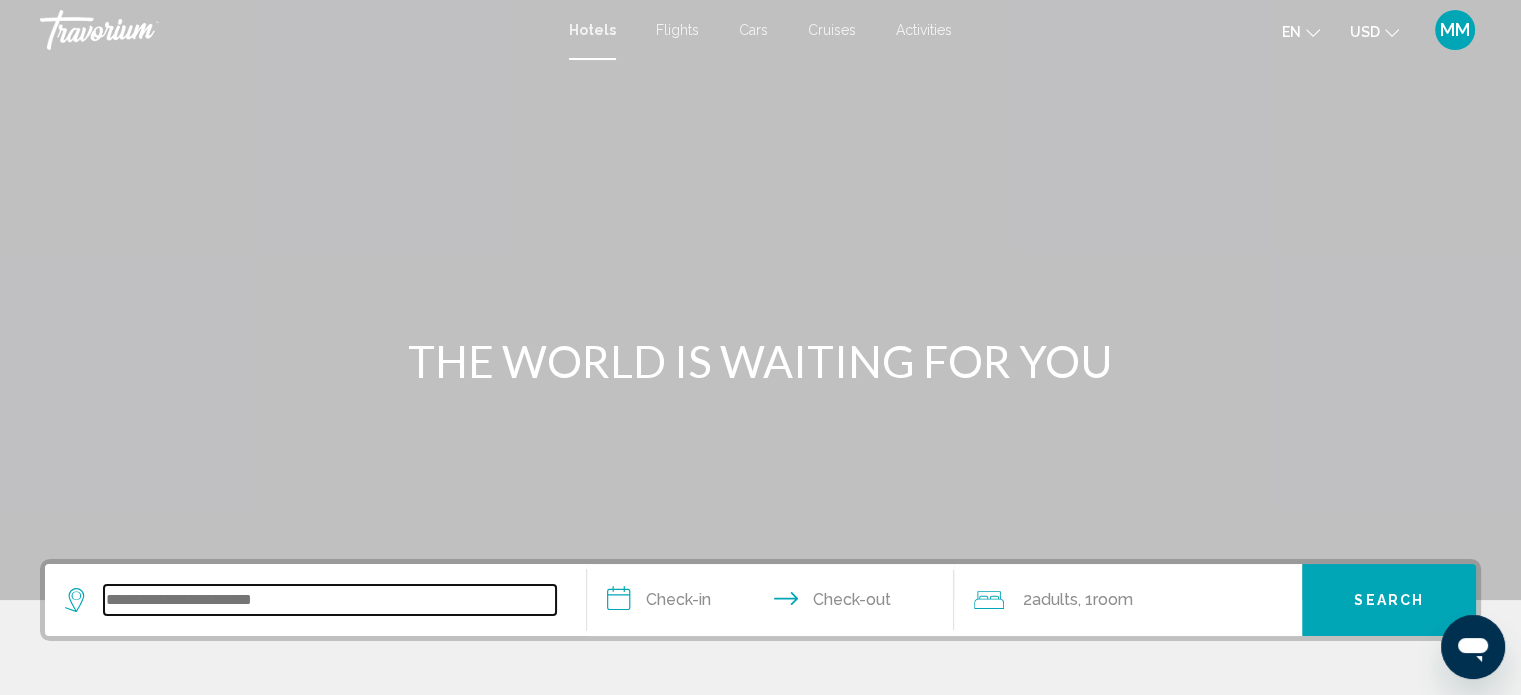 click at bounding box center [330, 600] 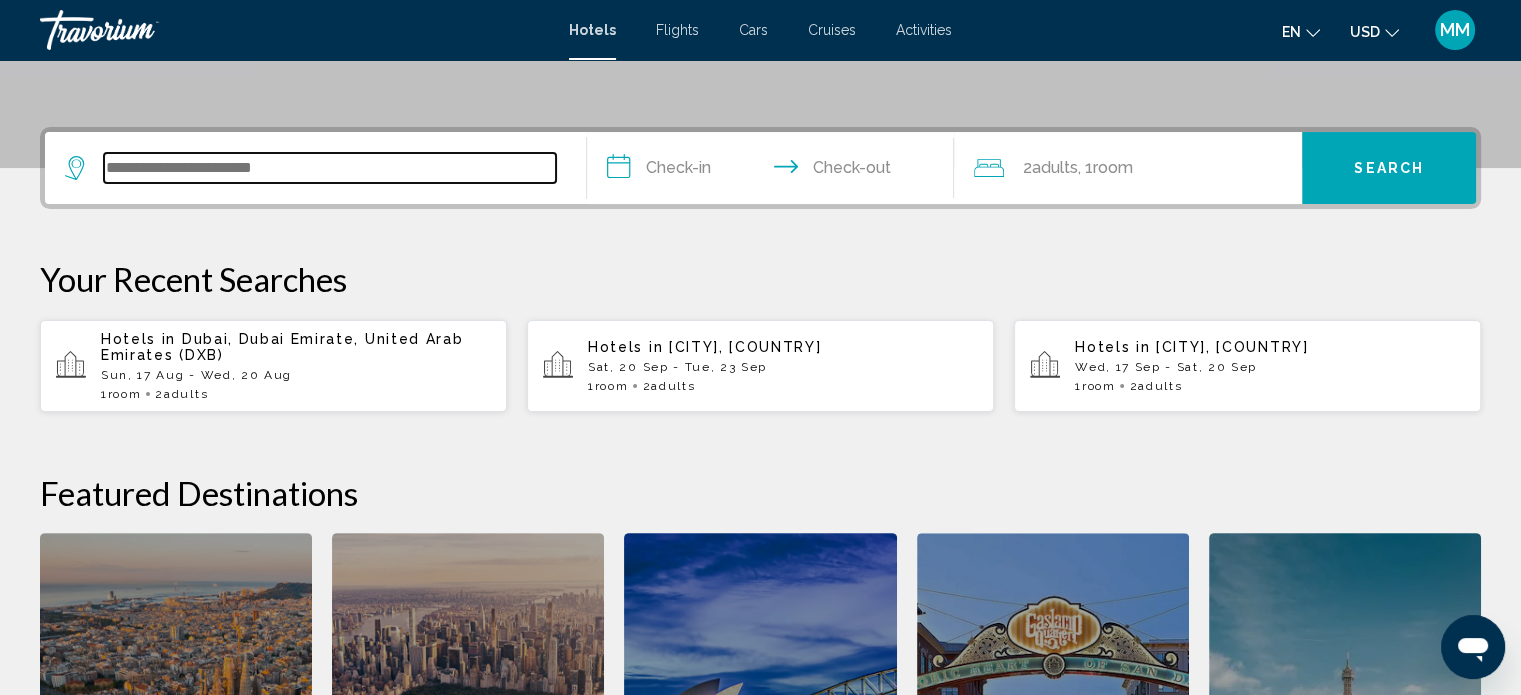 scroll, scrollTop: 493, scrollLeft: 0, axis: vertical 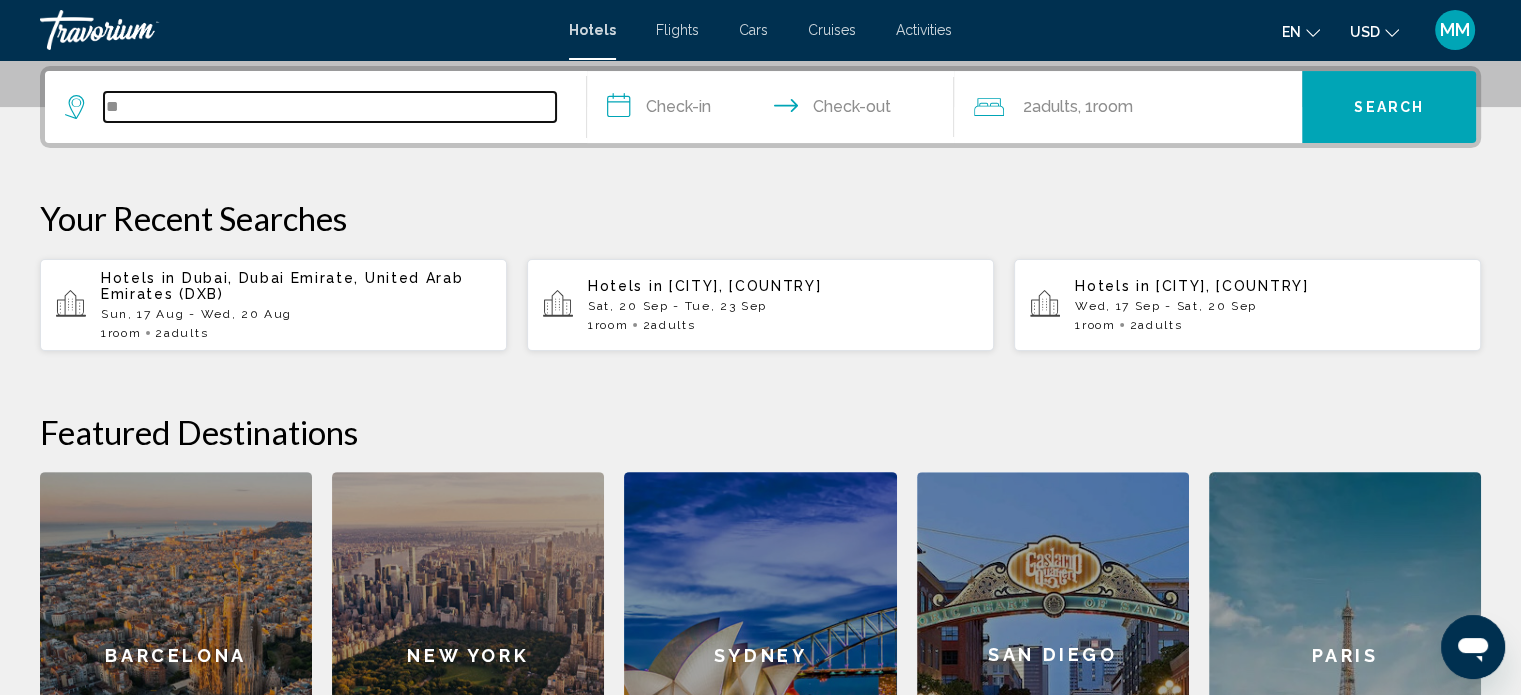 type on "*" 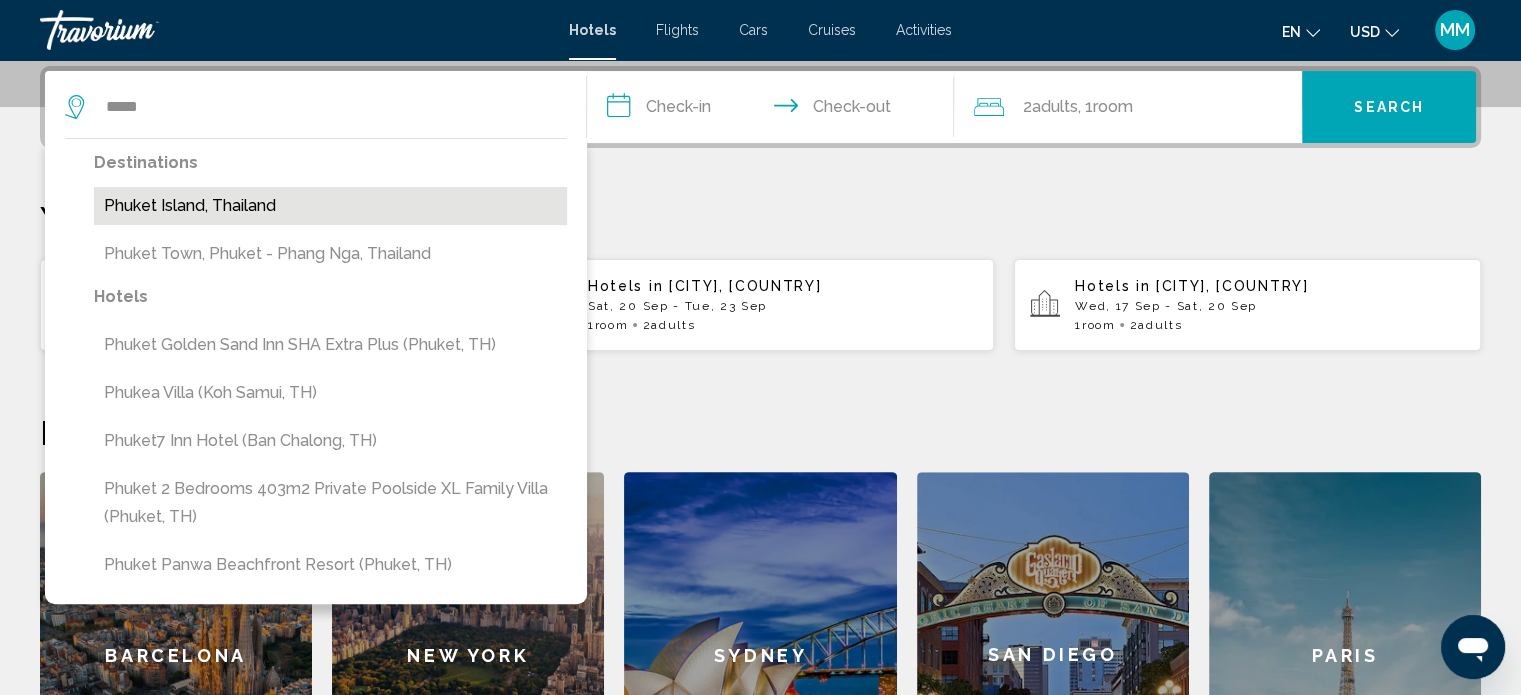 click on "Phuket Island, Thailand" at bounding box center (330, 206) 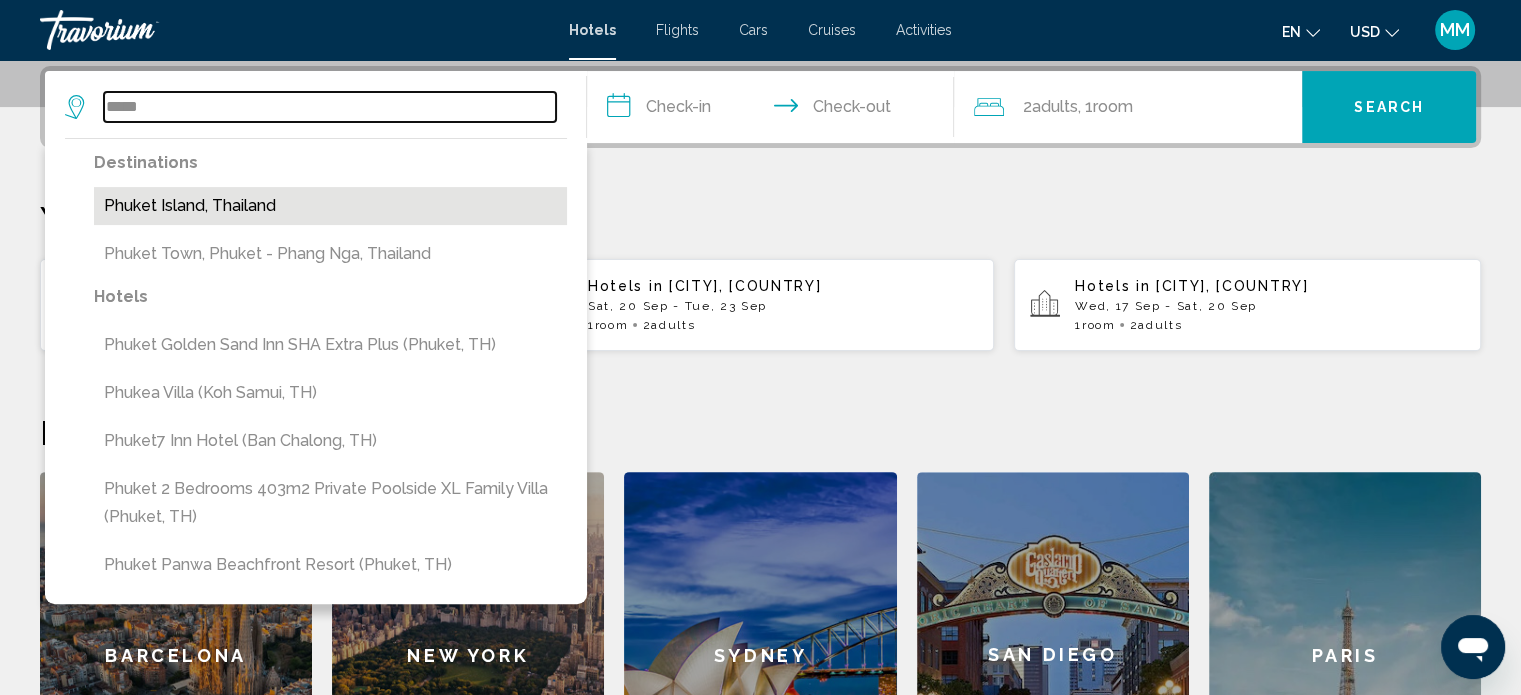 type on "**********" 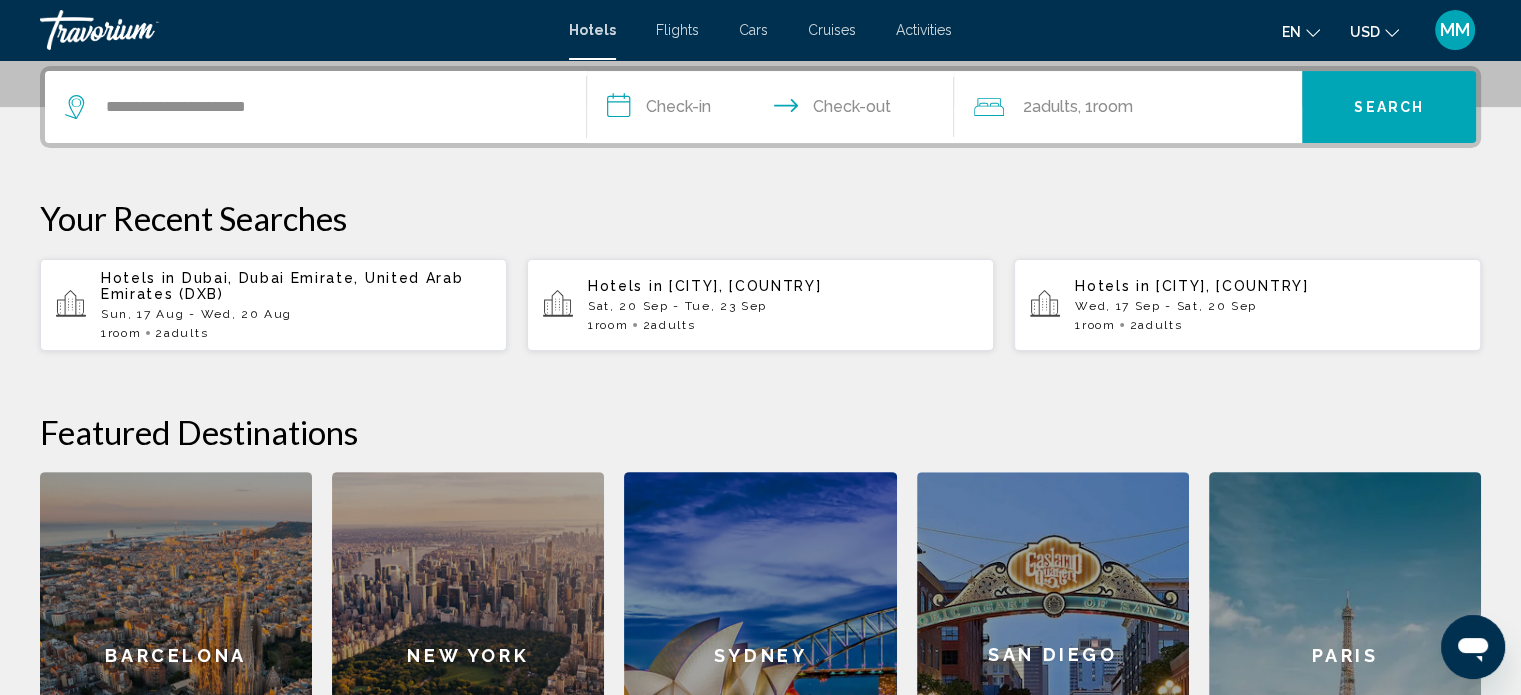 click on "**********" at bounding box center [775, 110] 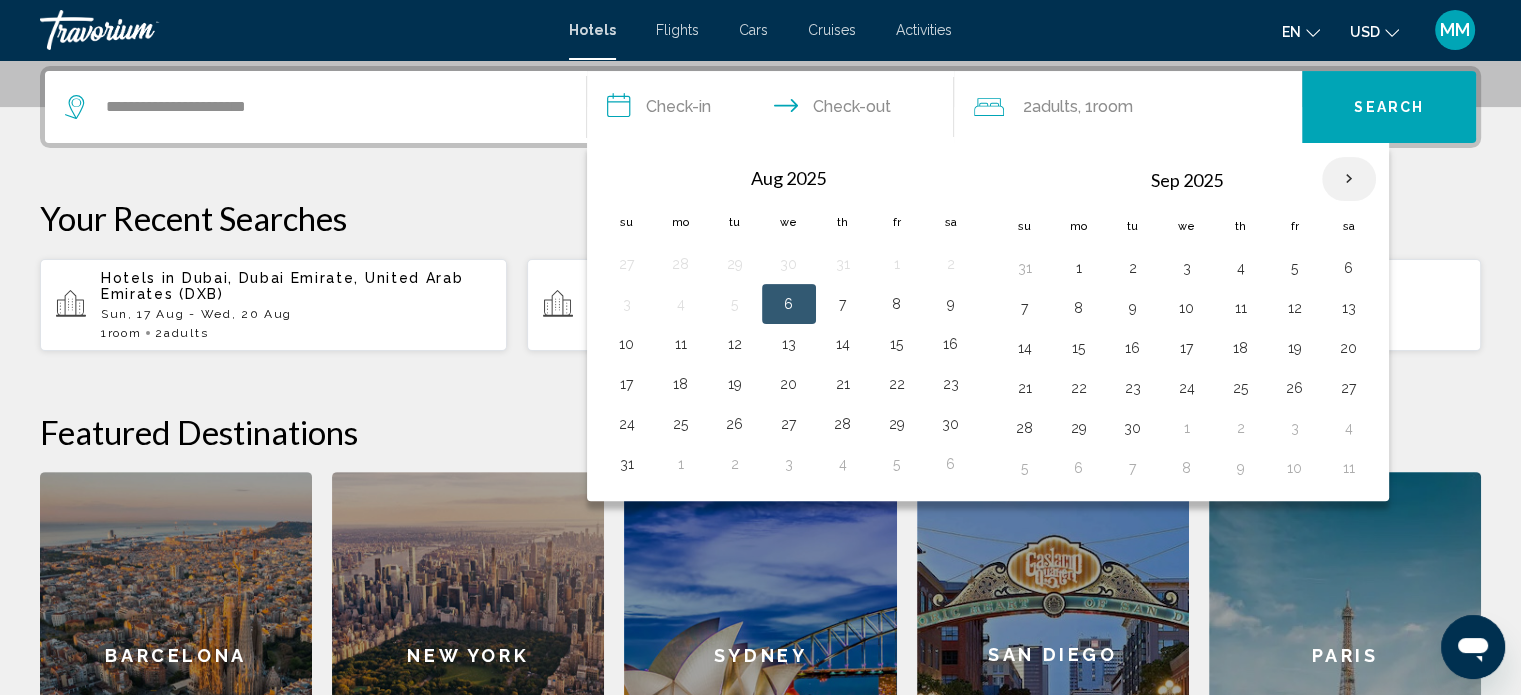 click at bounding box center [1349, 179] 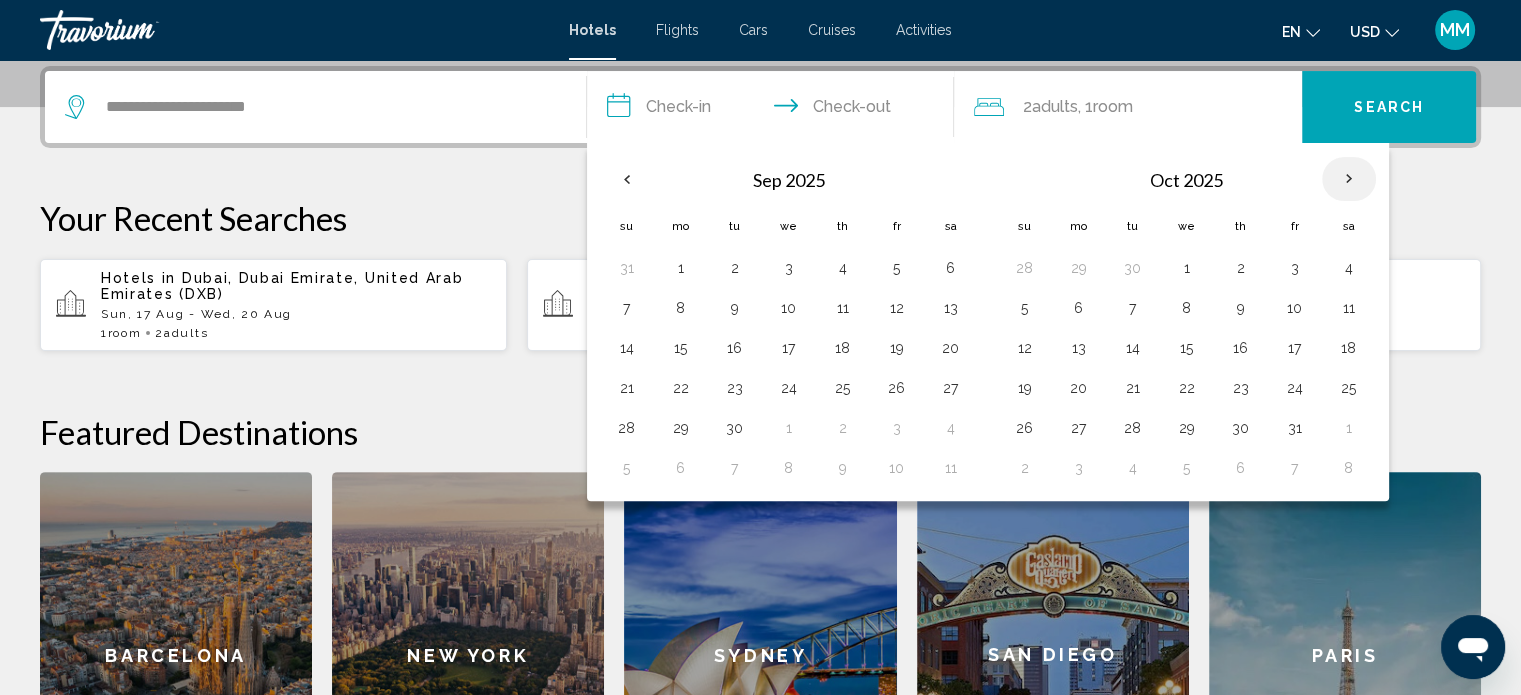 click at bounding box center (1349, 179) 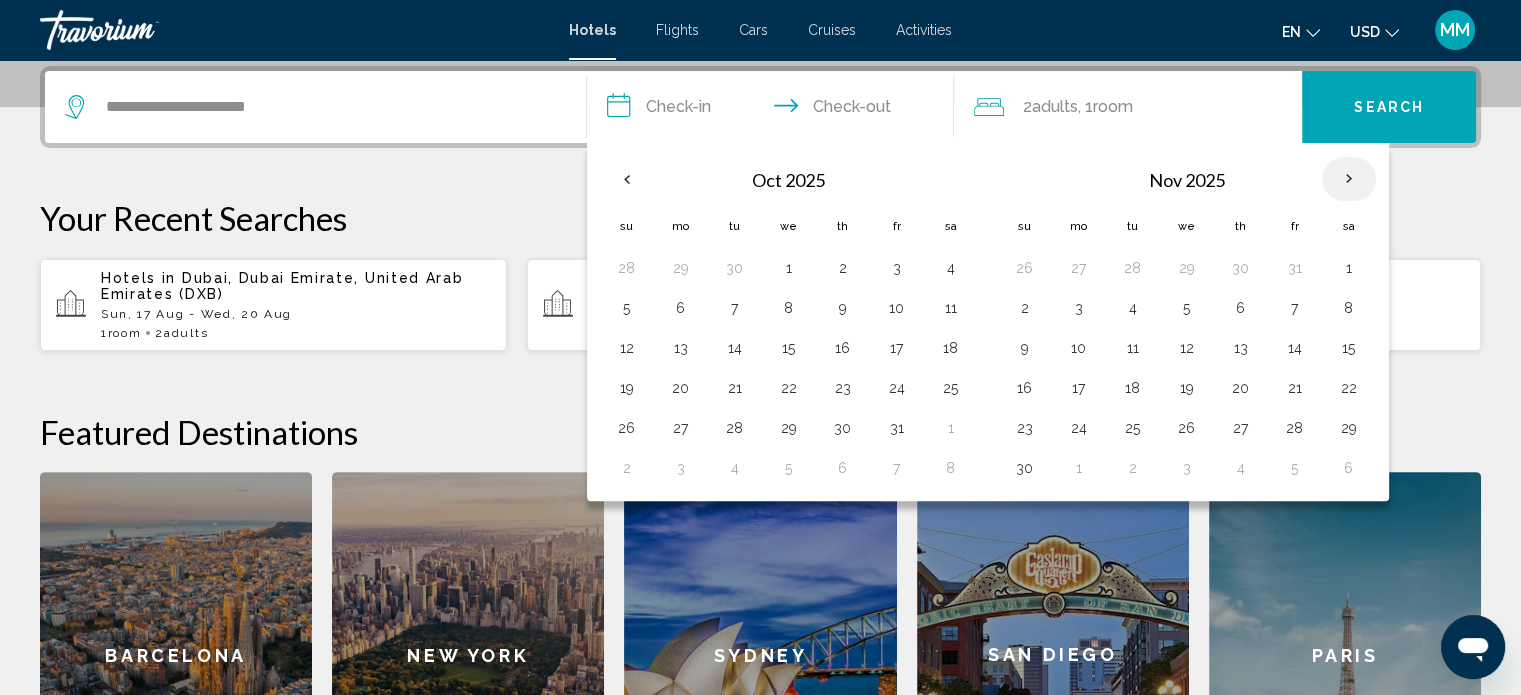 click at bounding box center (1349, 179) 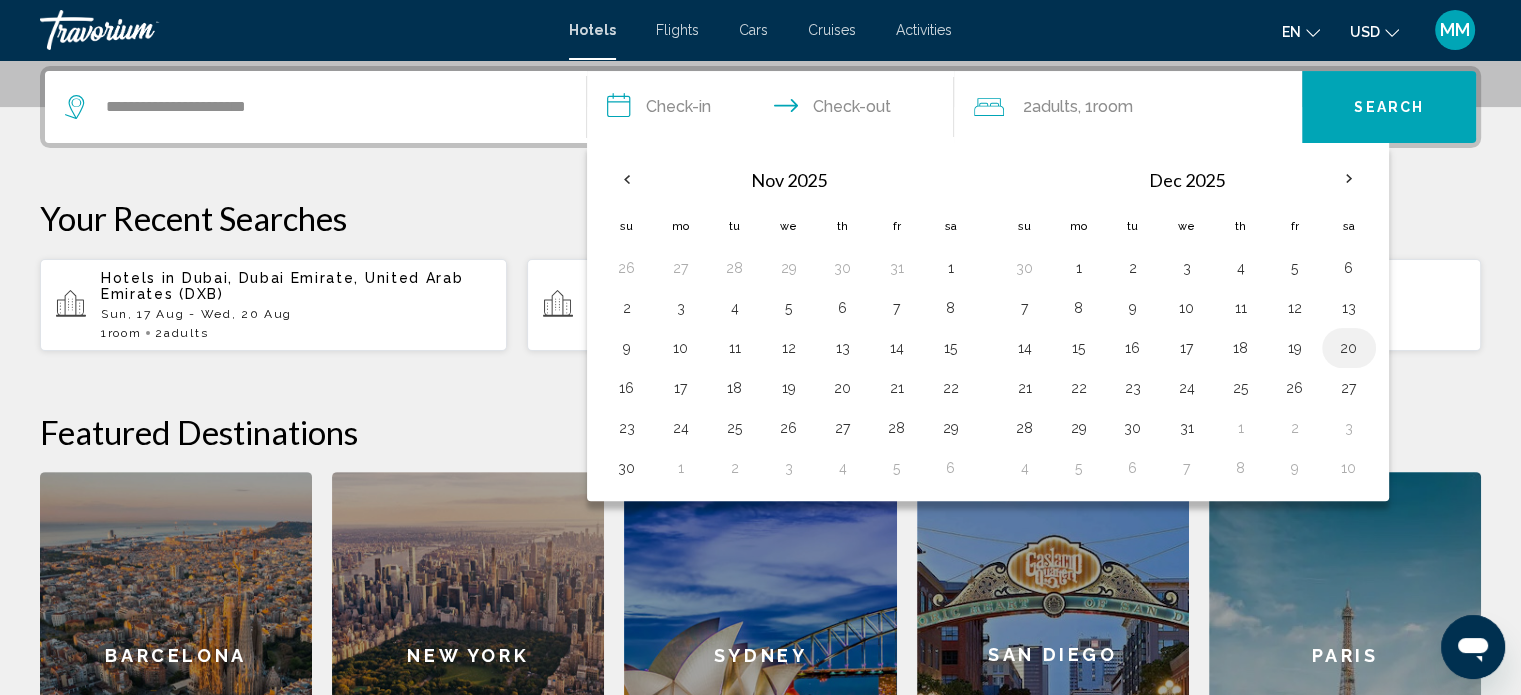 click on "20" at bounding box center (1349, 348) 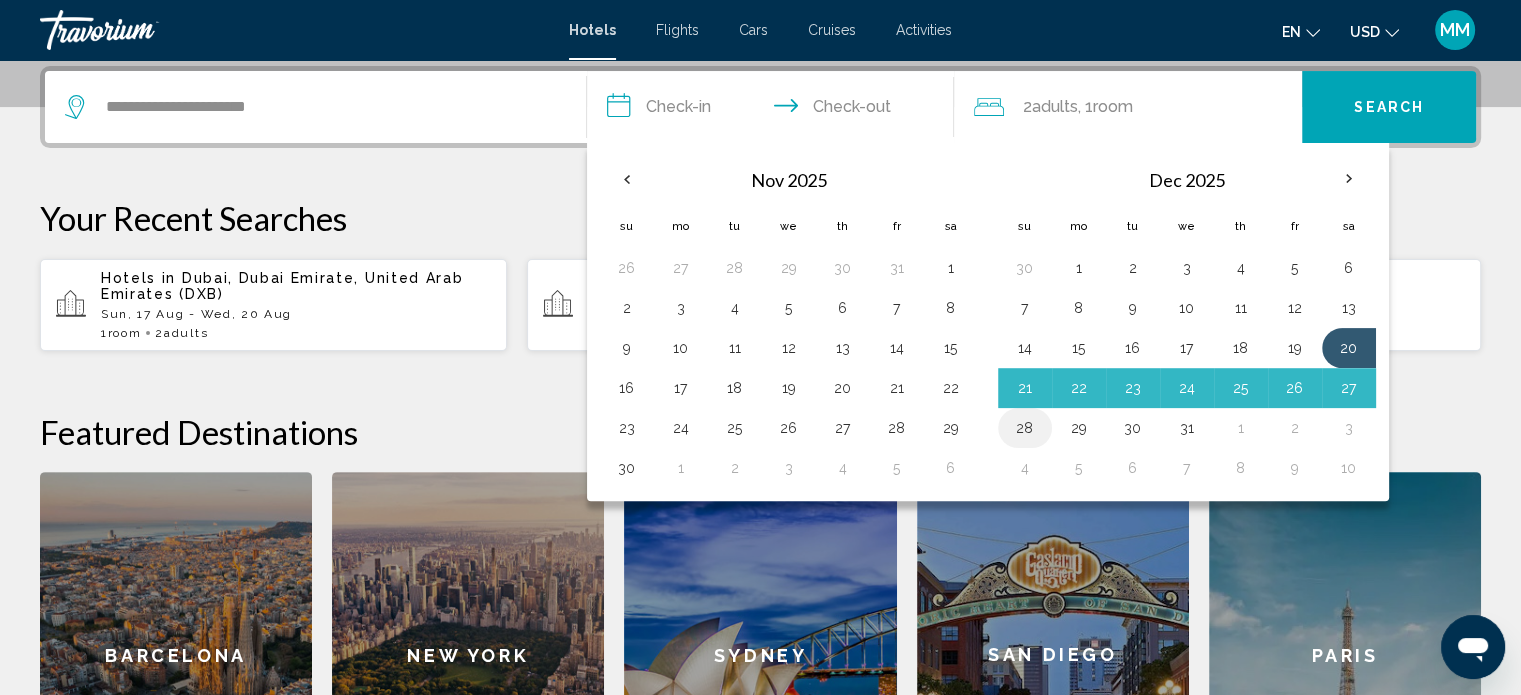 click on "28" at bounding box center (1025, 428) 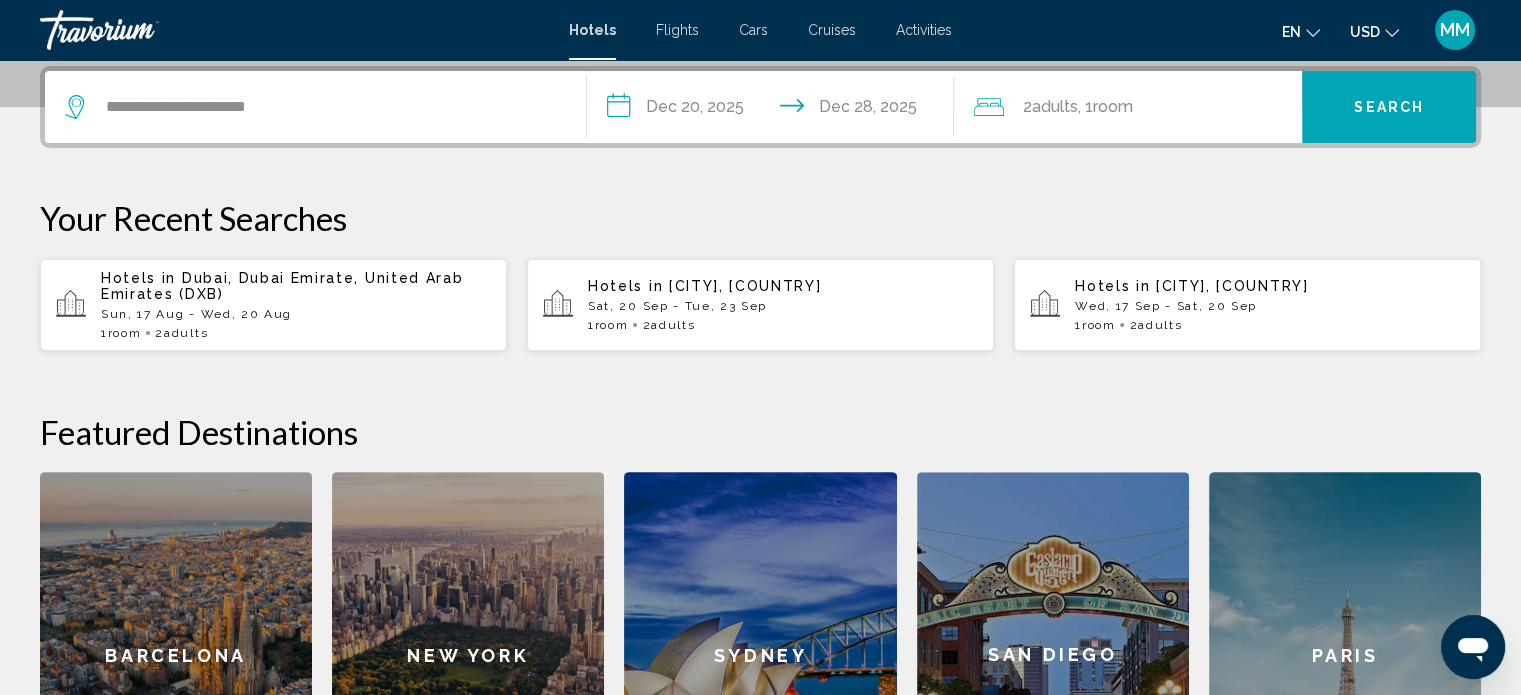 click on "Search" at bounding box center [1389, 107] 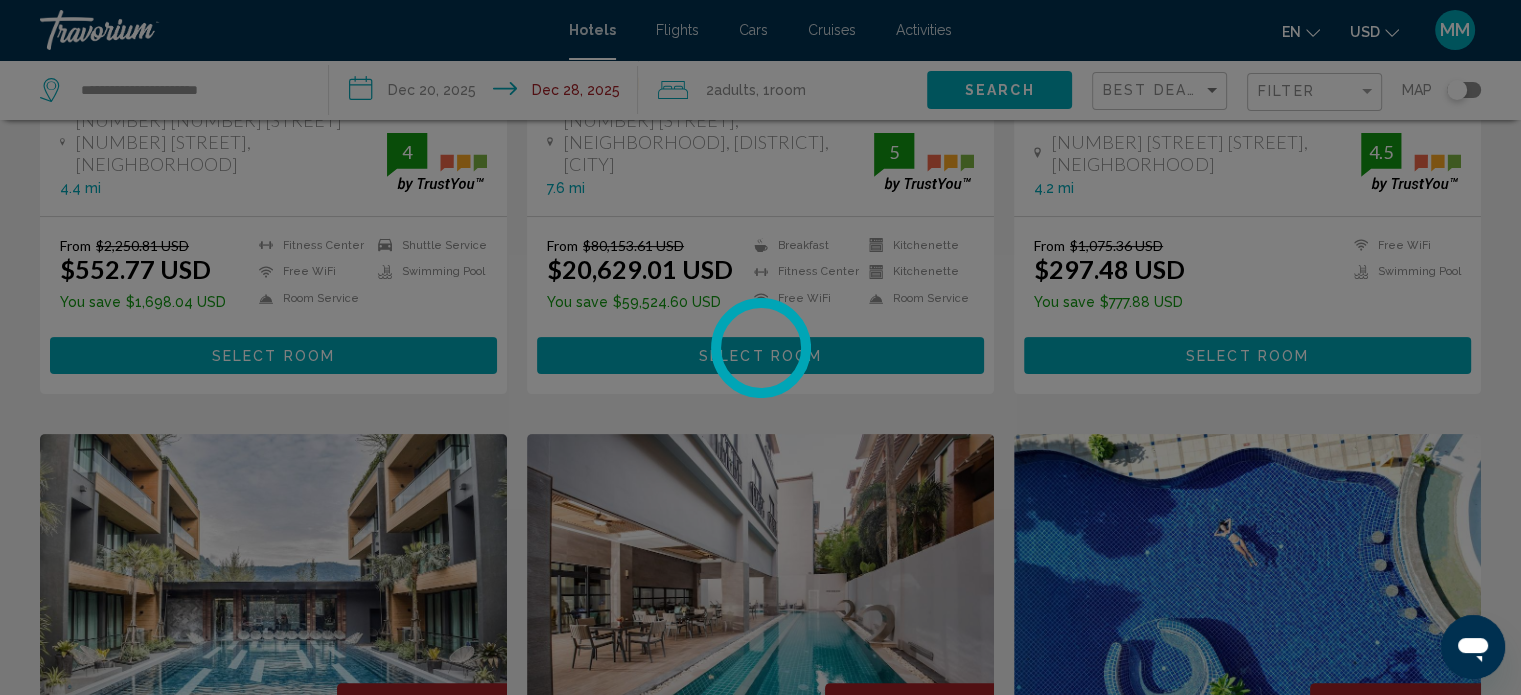 scroll, scrollTop: 0, scrollLeft: 0, axis: both 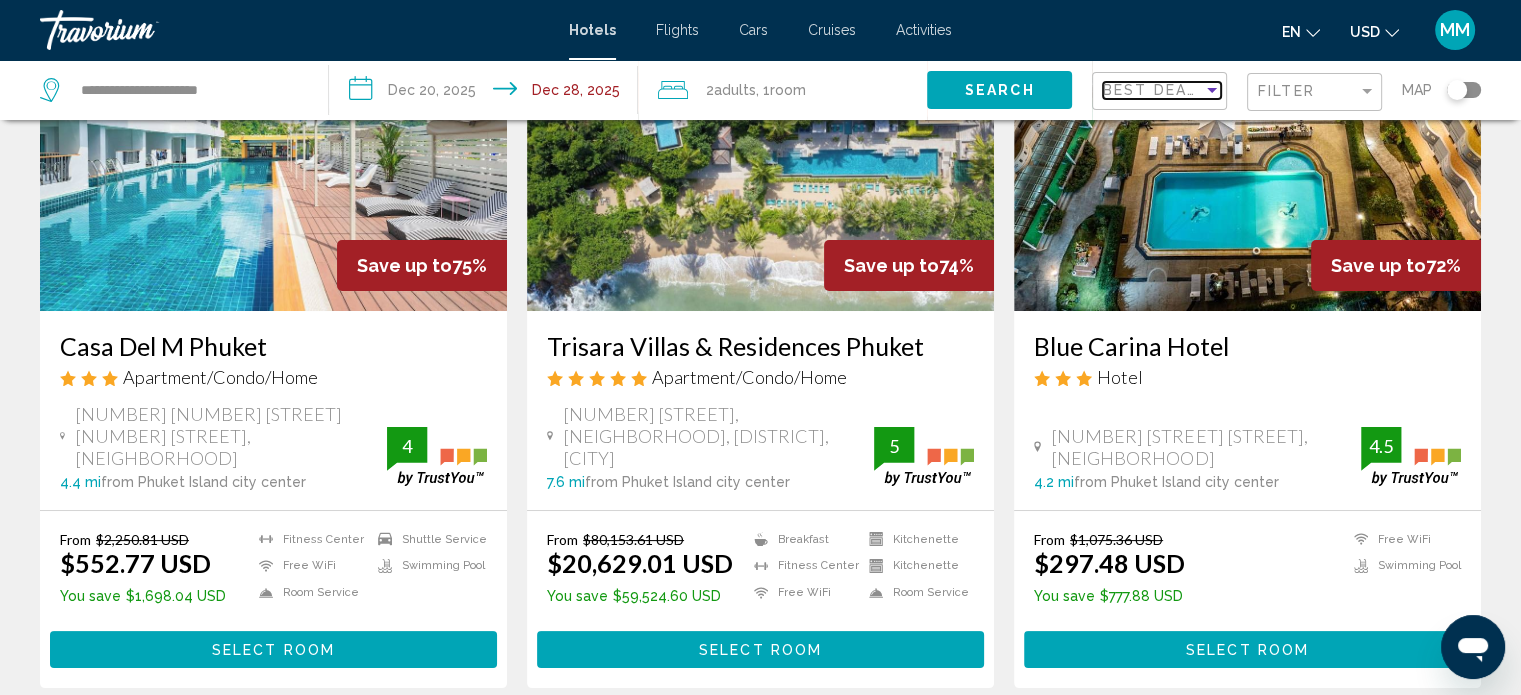 click on "Best Deals" at bounding box center [1155, 90] 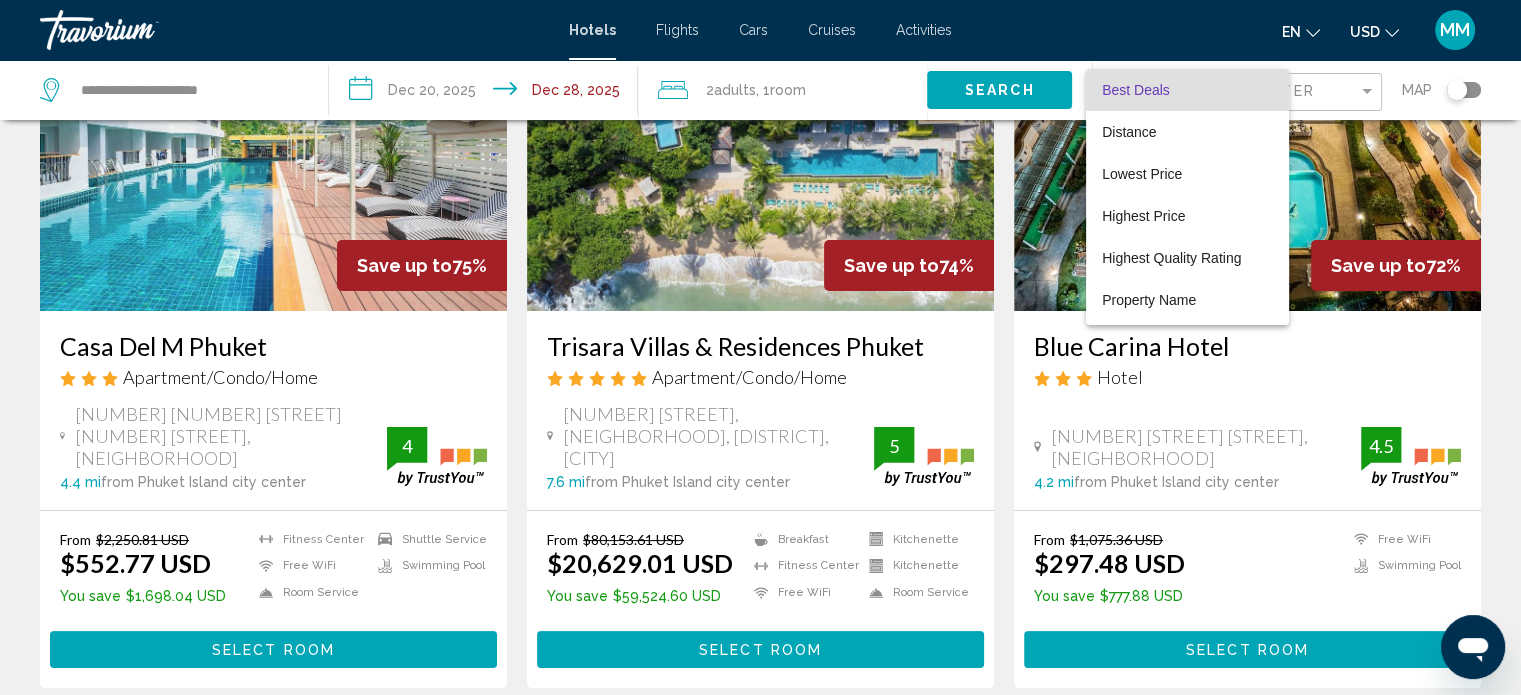click at bounding box center (760, 347) 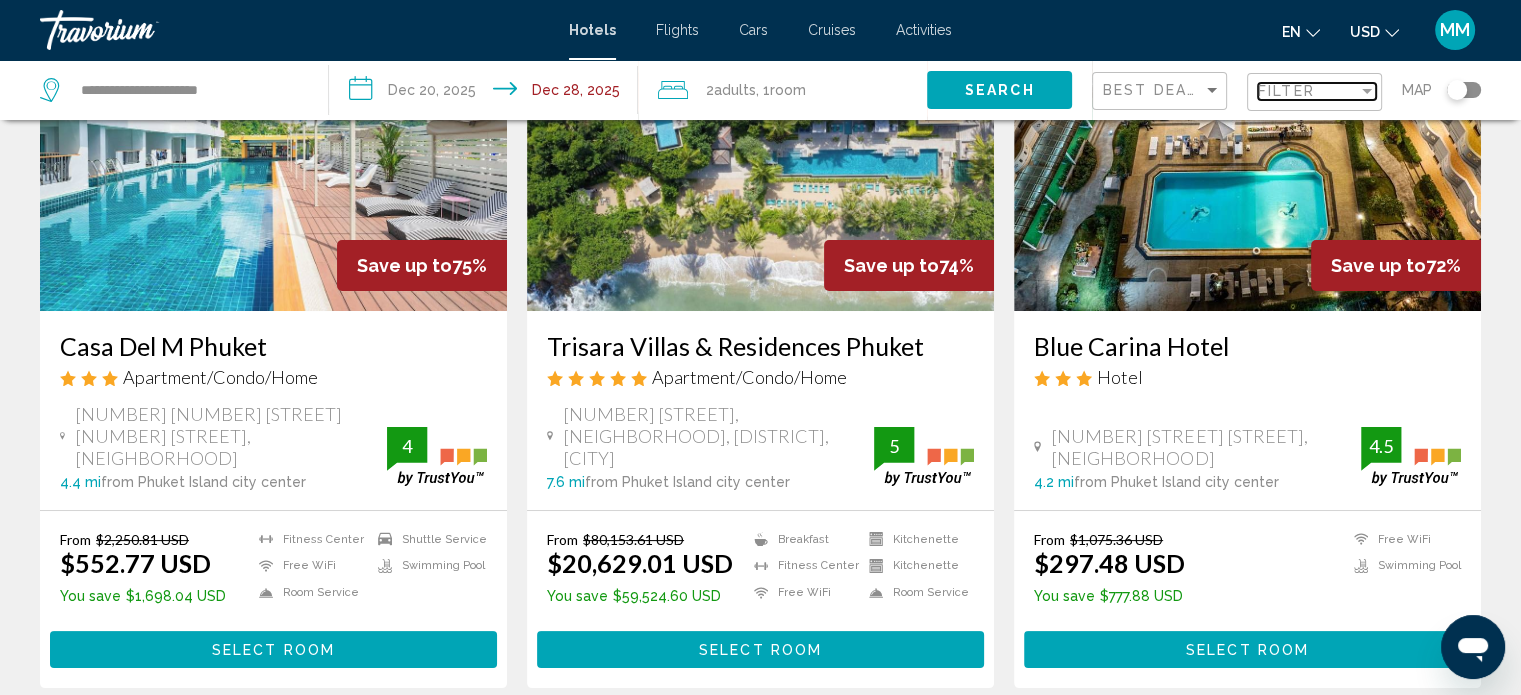click on "Filter" at bounding box center [1308, 91] 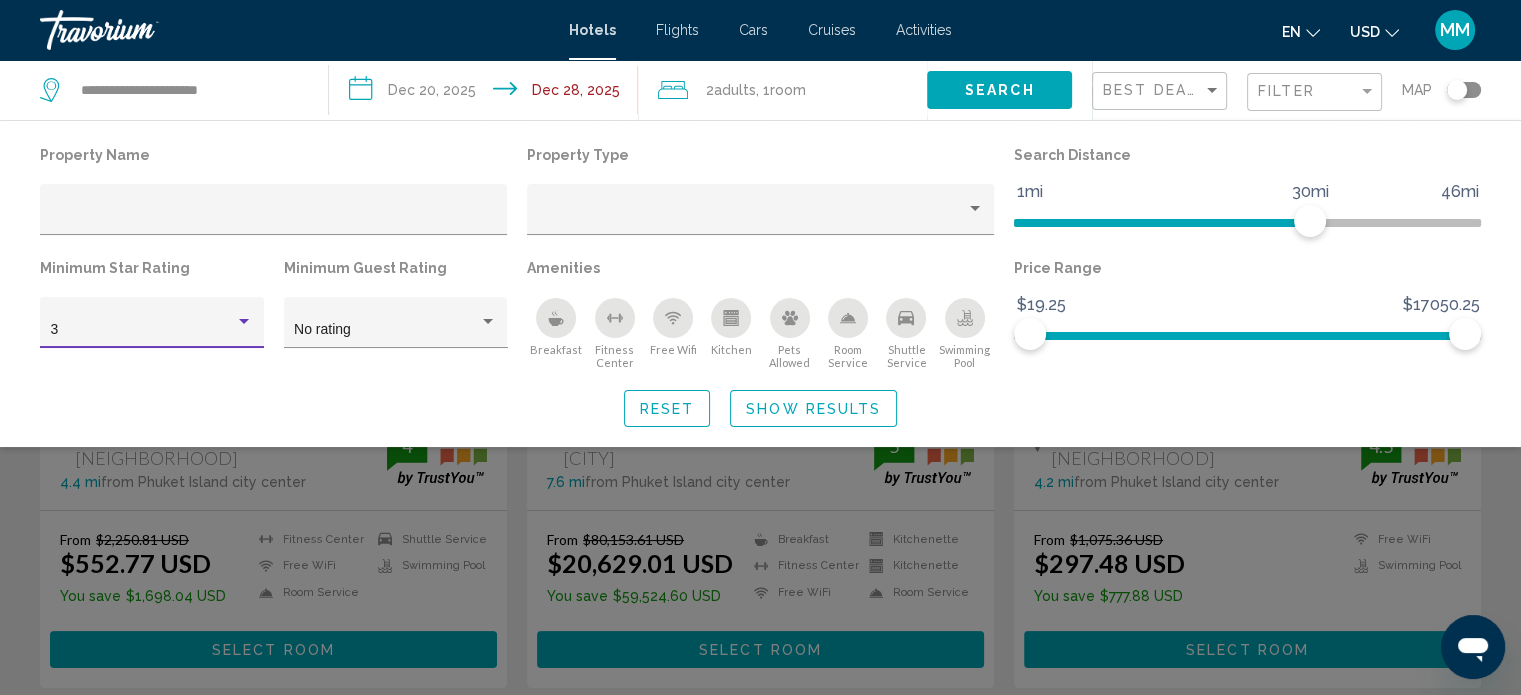 click at bounding box center [244, 322] 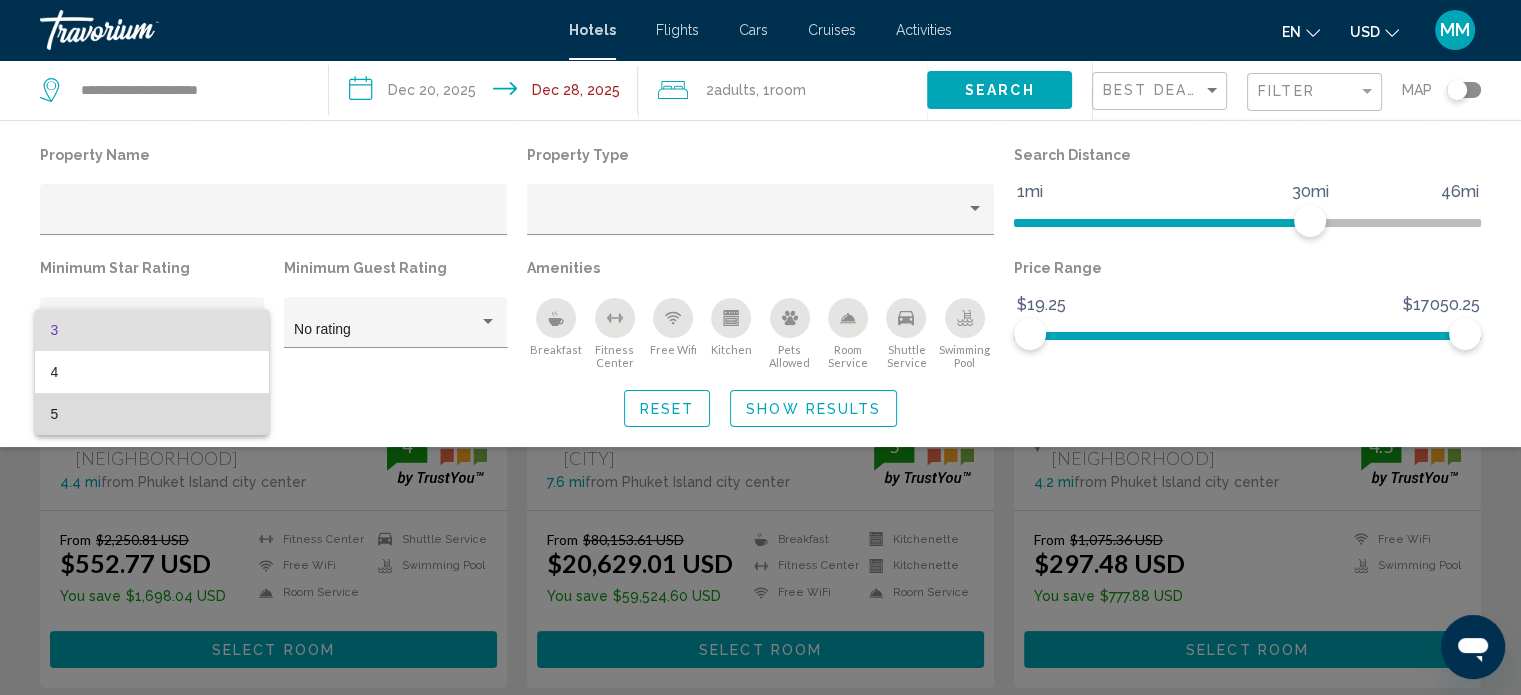 click on "5" at bounding box center [152, 414] 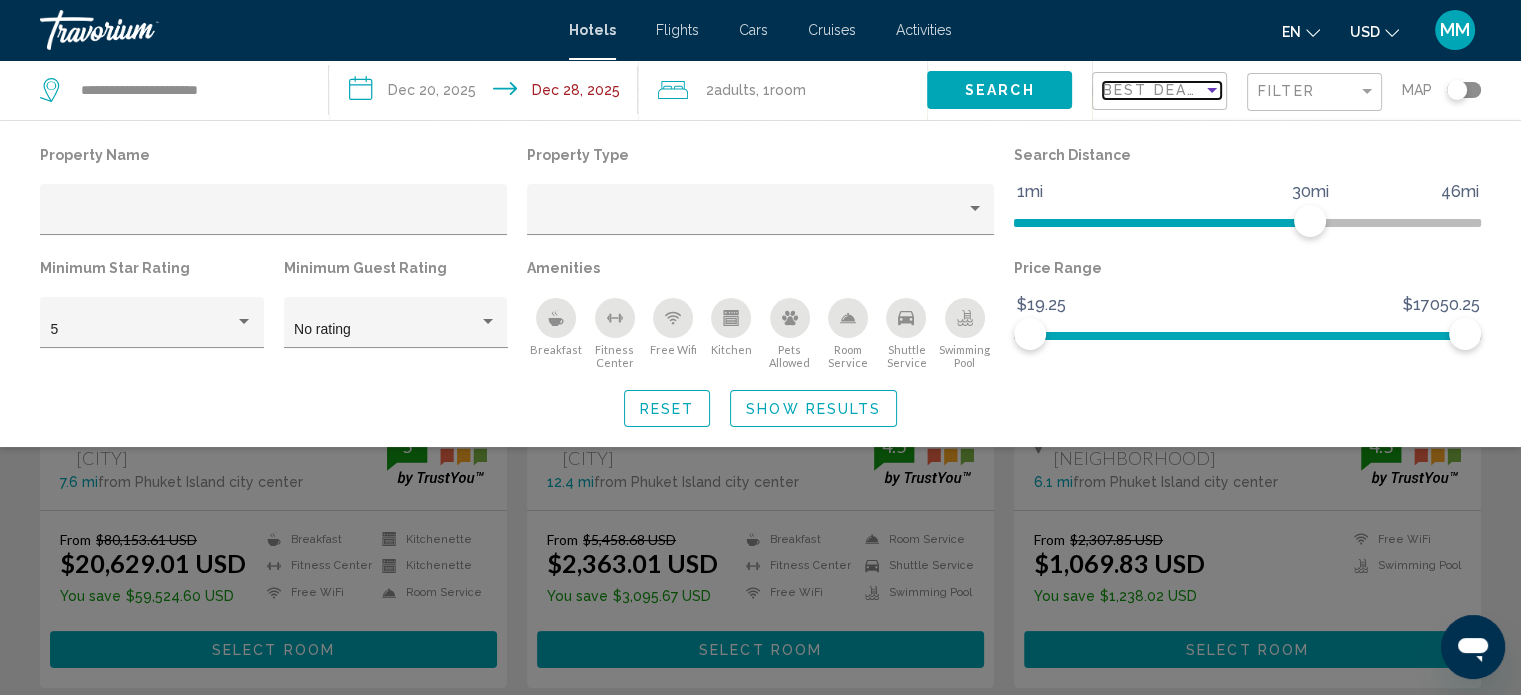 click at bounding box center (1212, 90) 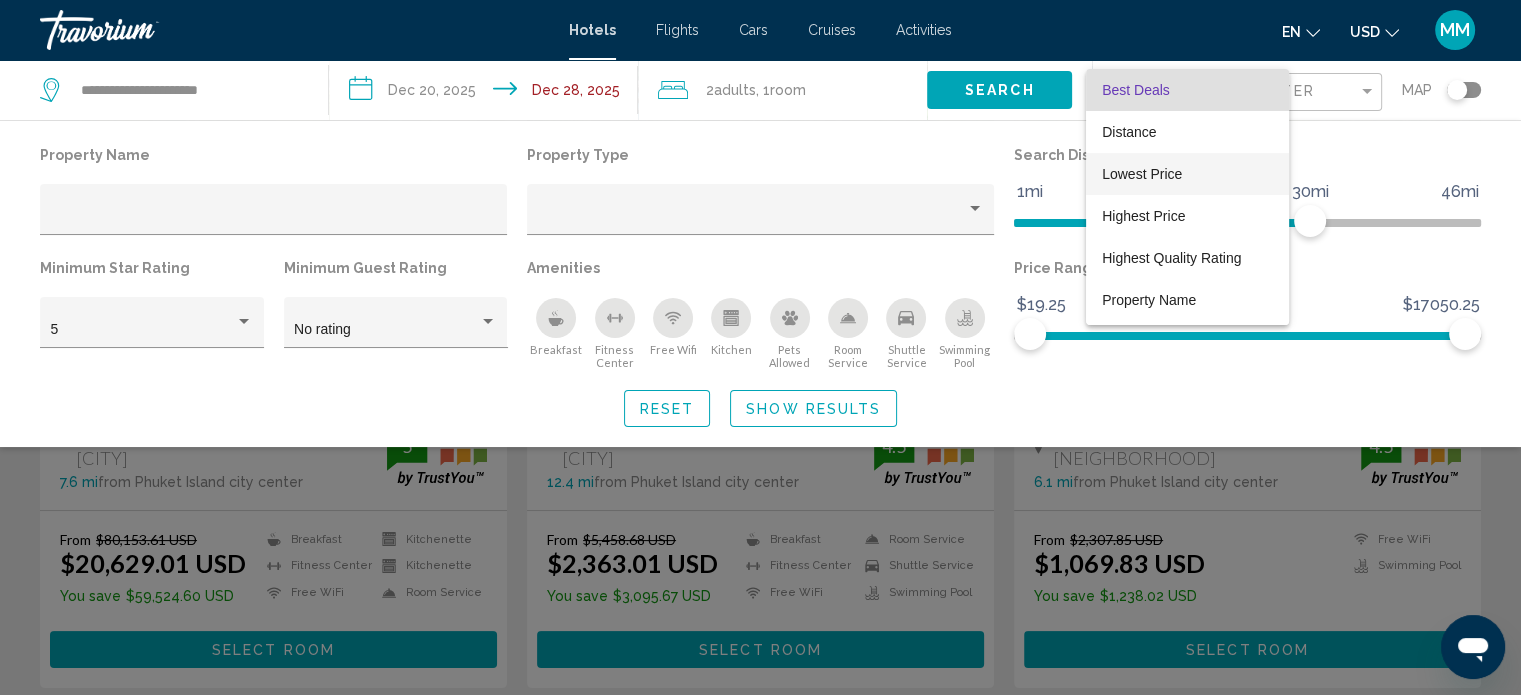 click on "Lowest Price" at bounding box center [1142, 174] 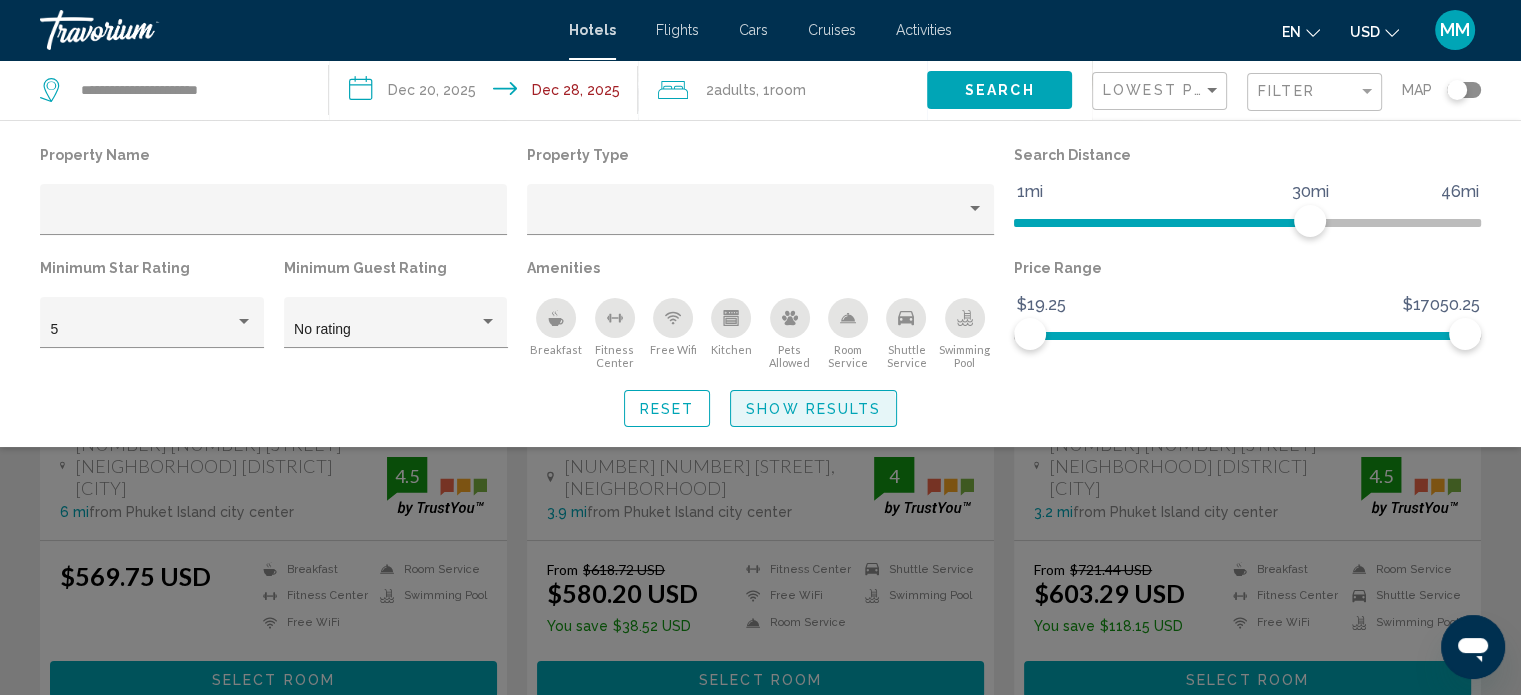 click on "Show Results" 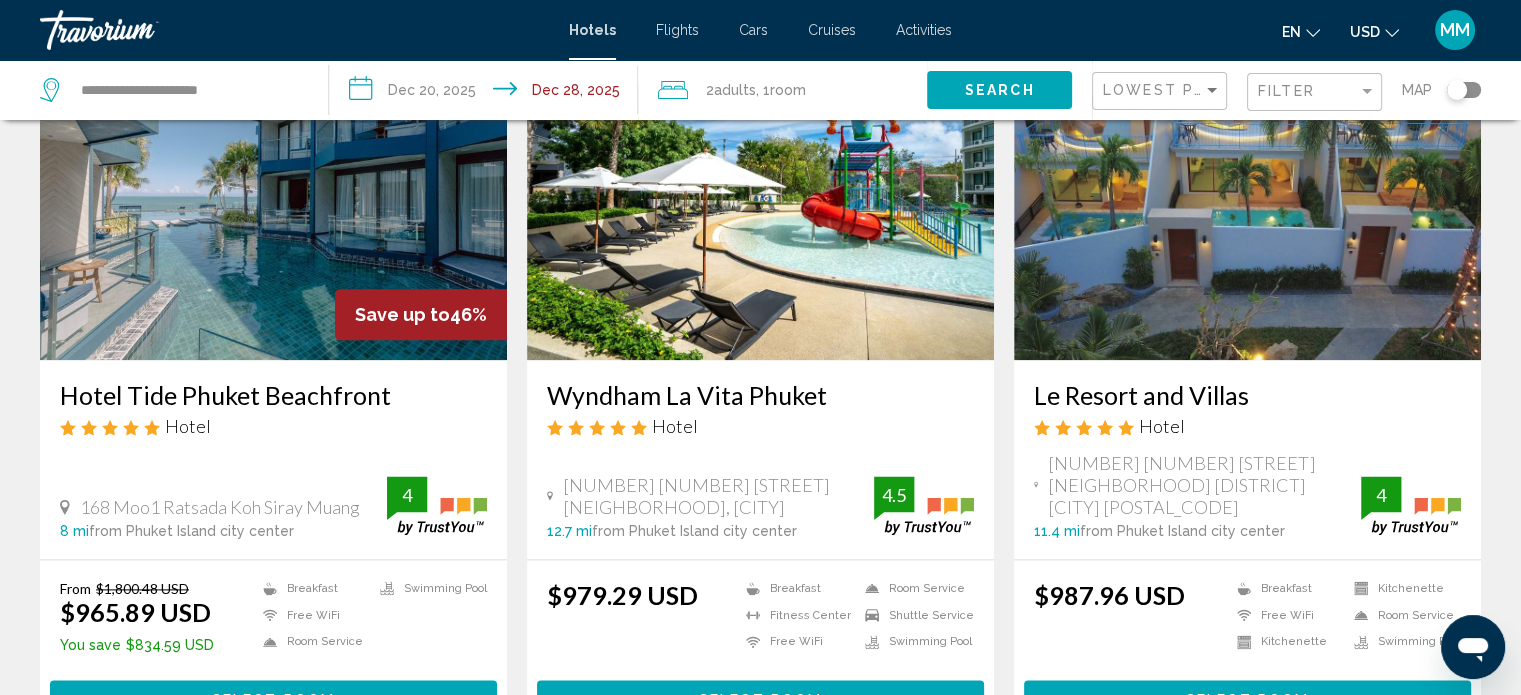 scroll, scrollTop: 2418, scrollLeft: 0, axis: vertical 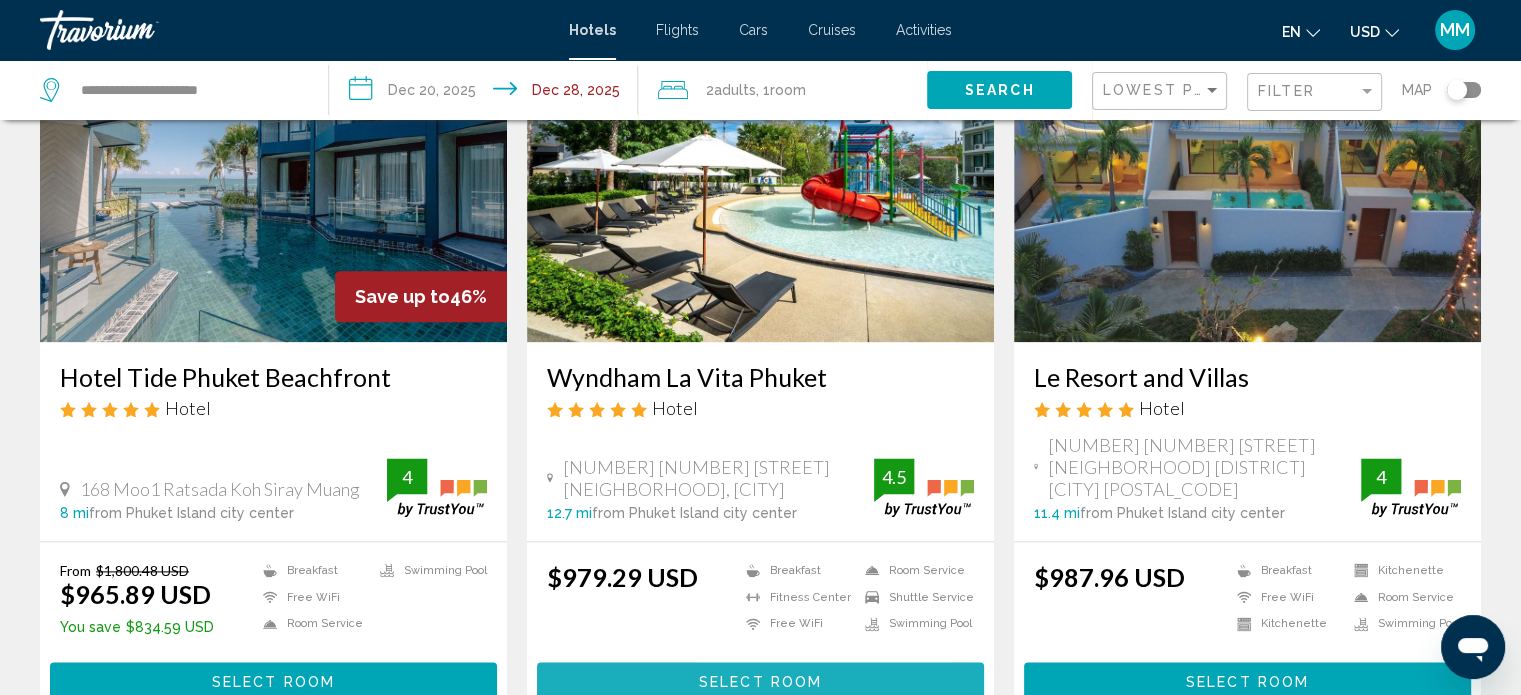 click on "Select Room" at bounding box center (760, 681) 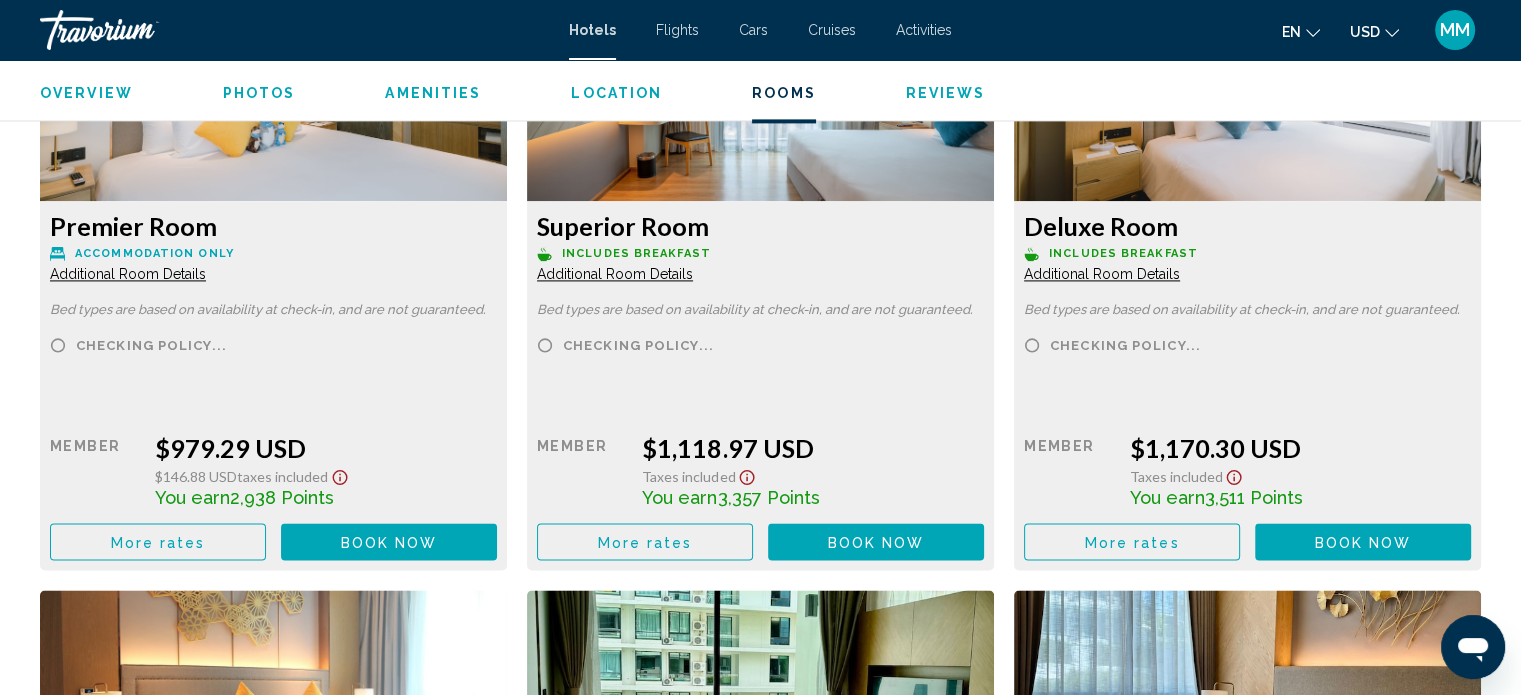 scroll, scrollTop: 2883, scrollLeft: 0, axis: vertical 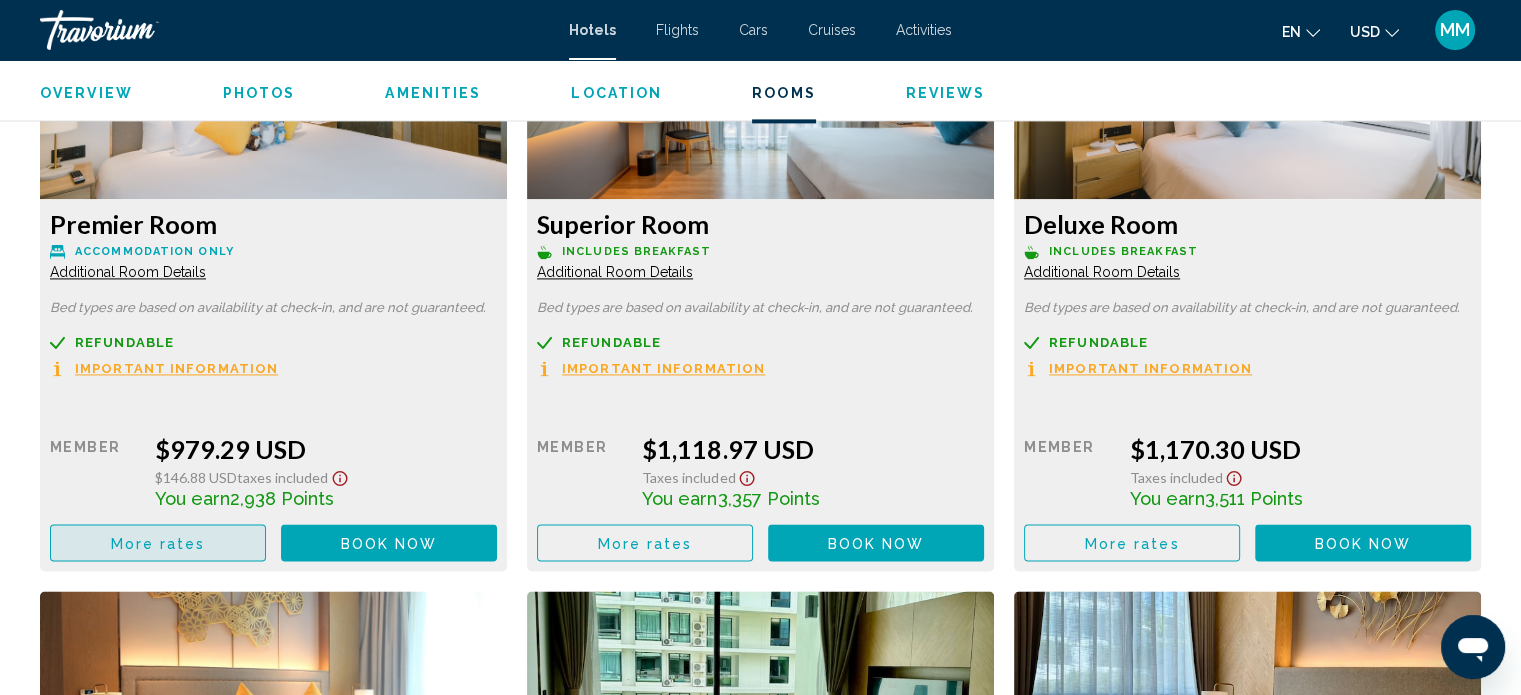 click on "More rates" at bounding box center (158, 543) 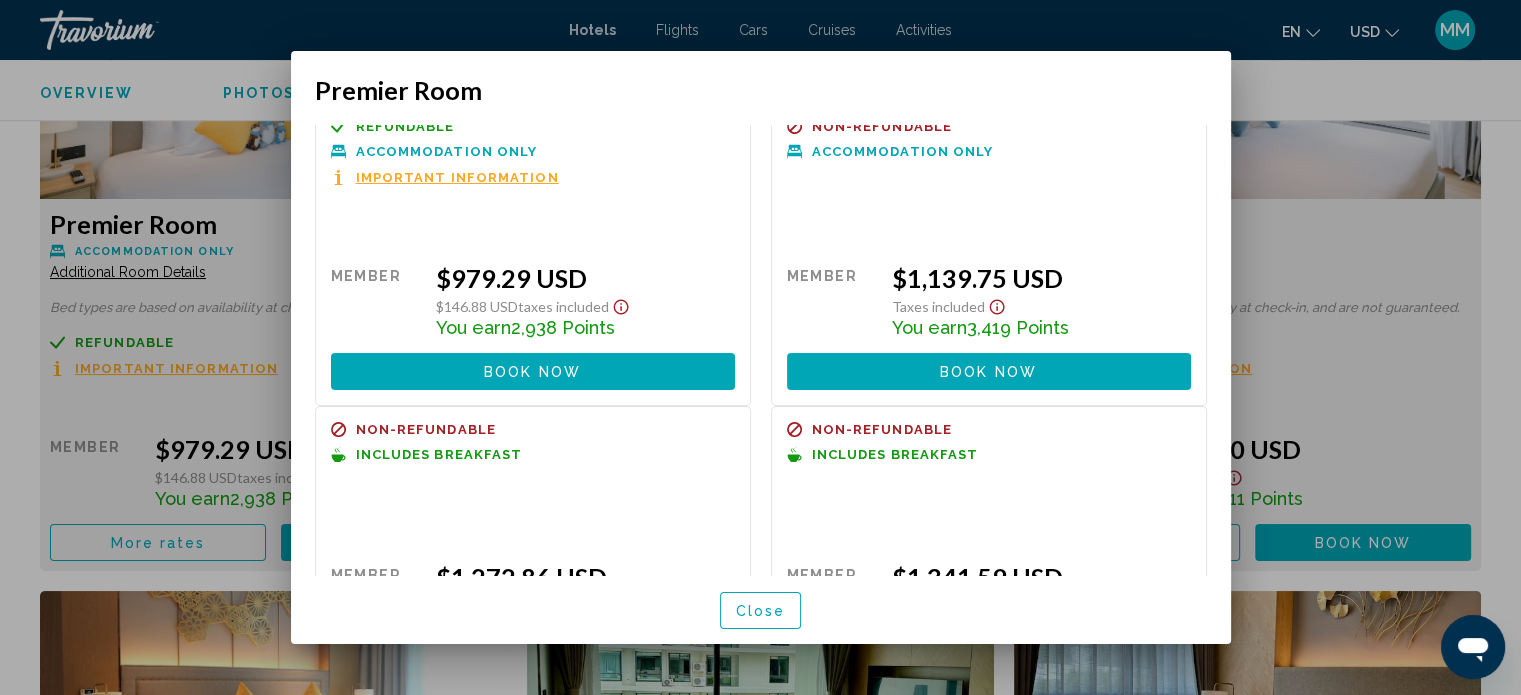 scroll, scrollTop: 0, scrollLeft: 0, axis: both 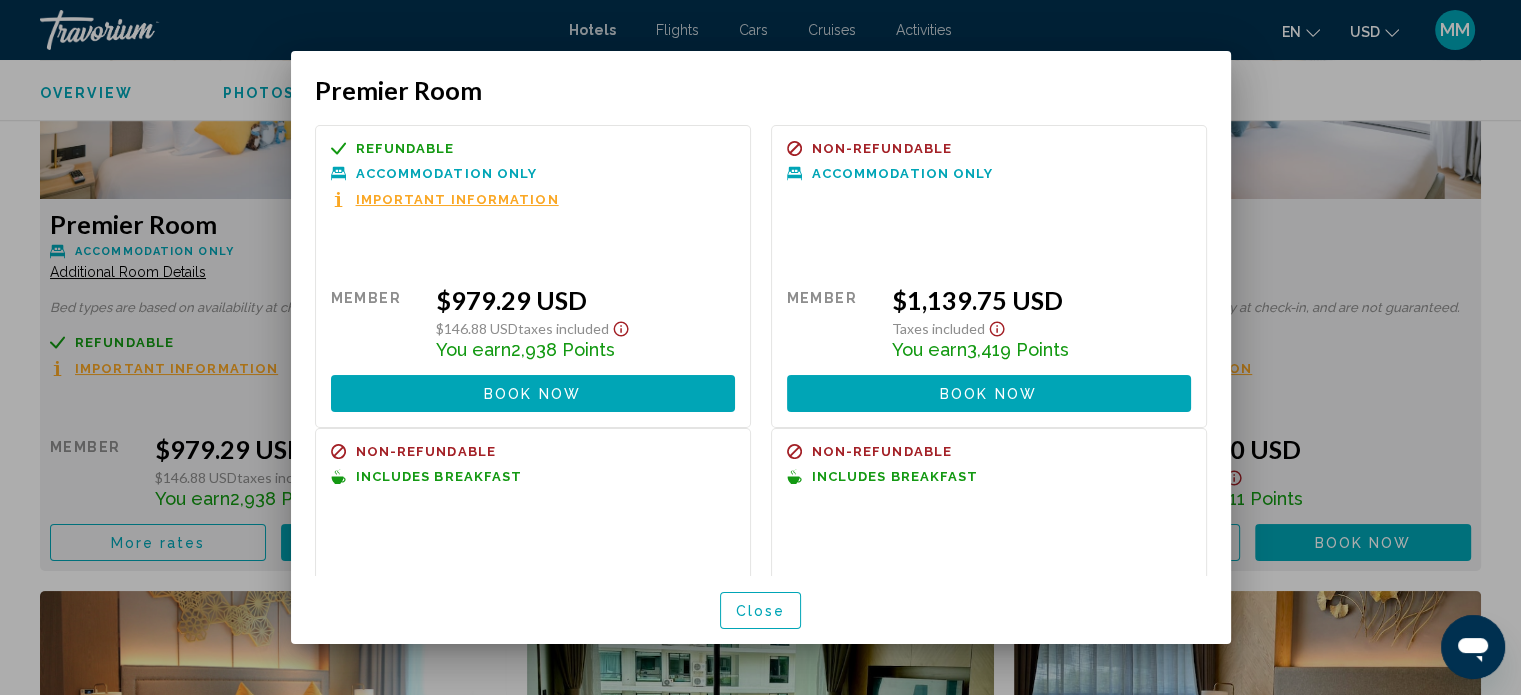 click on "Close" at bounding box center [761, 611] 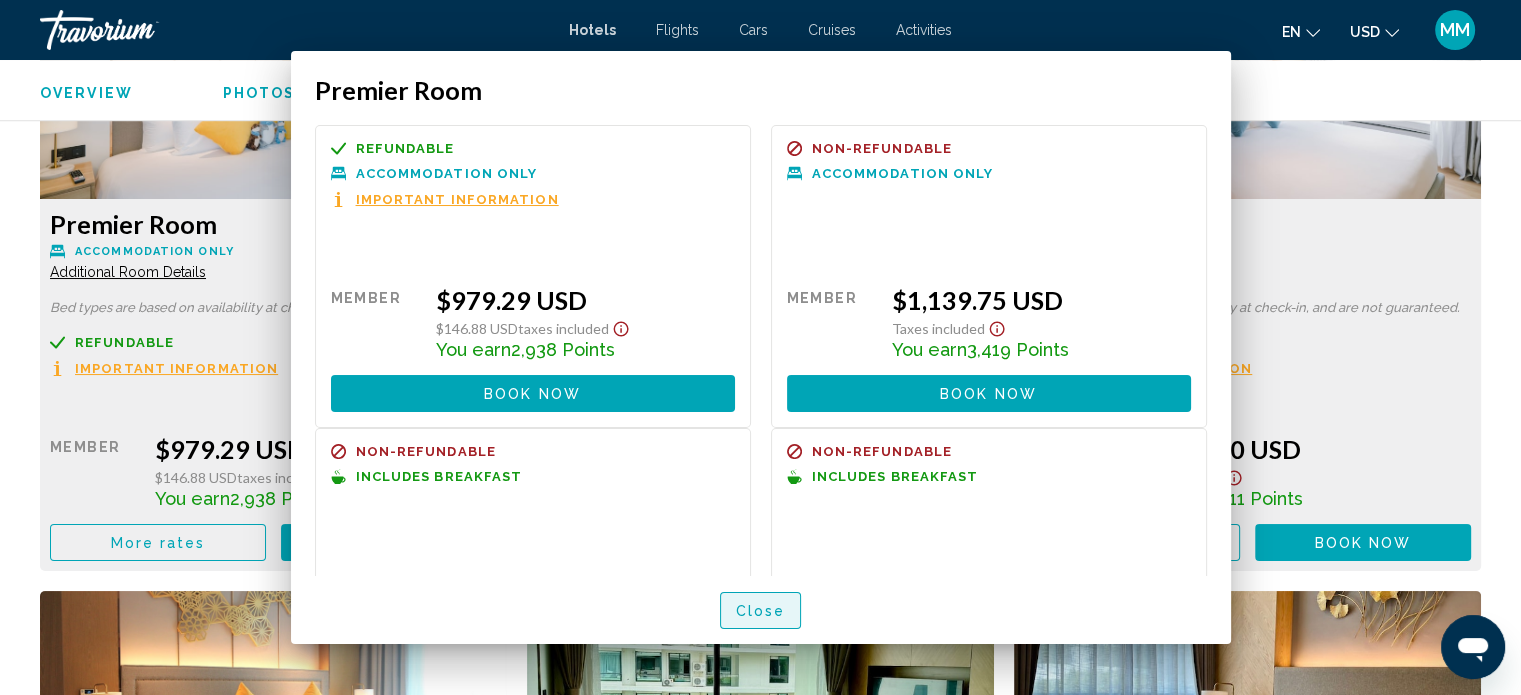 scroll, scrollTop: 2883, scrollLeft: 0, axis: vertical 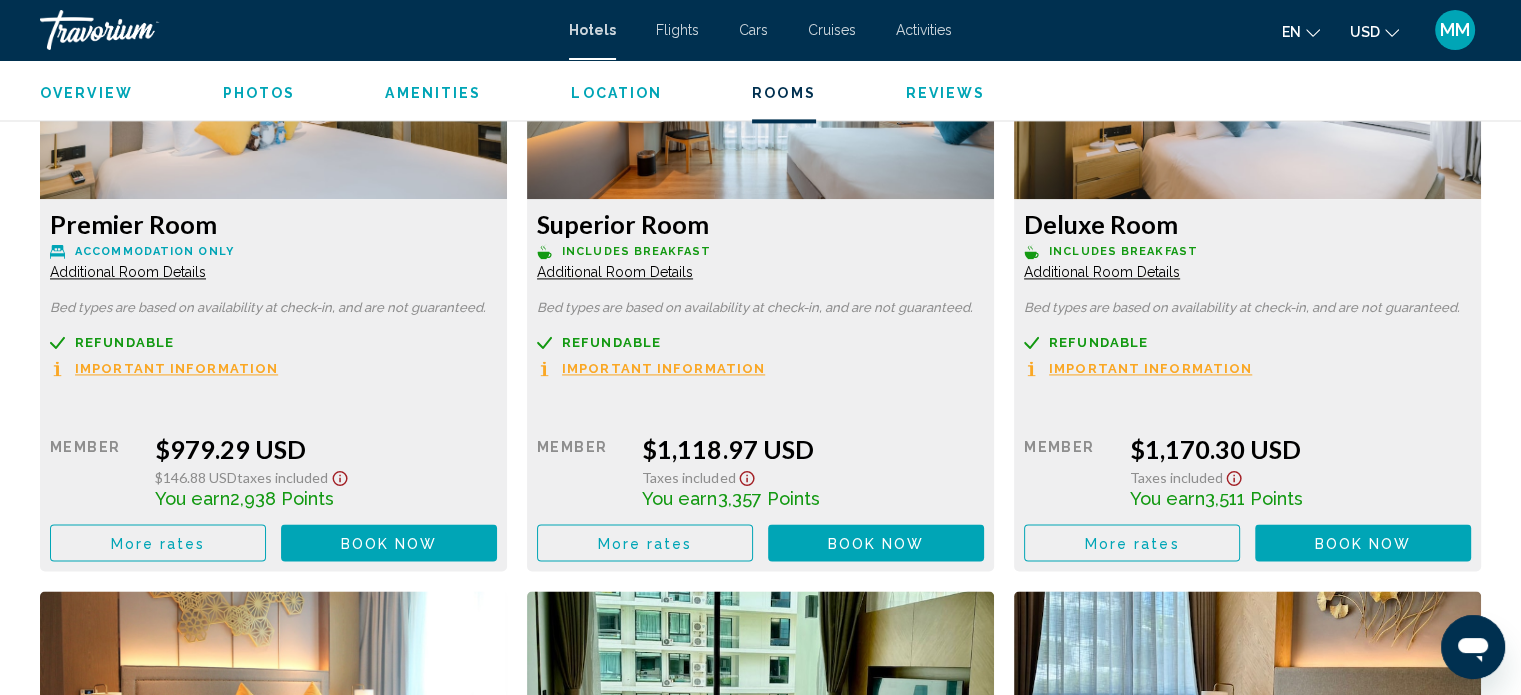 click on "Activities" at bounding box center [924, 30] 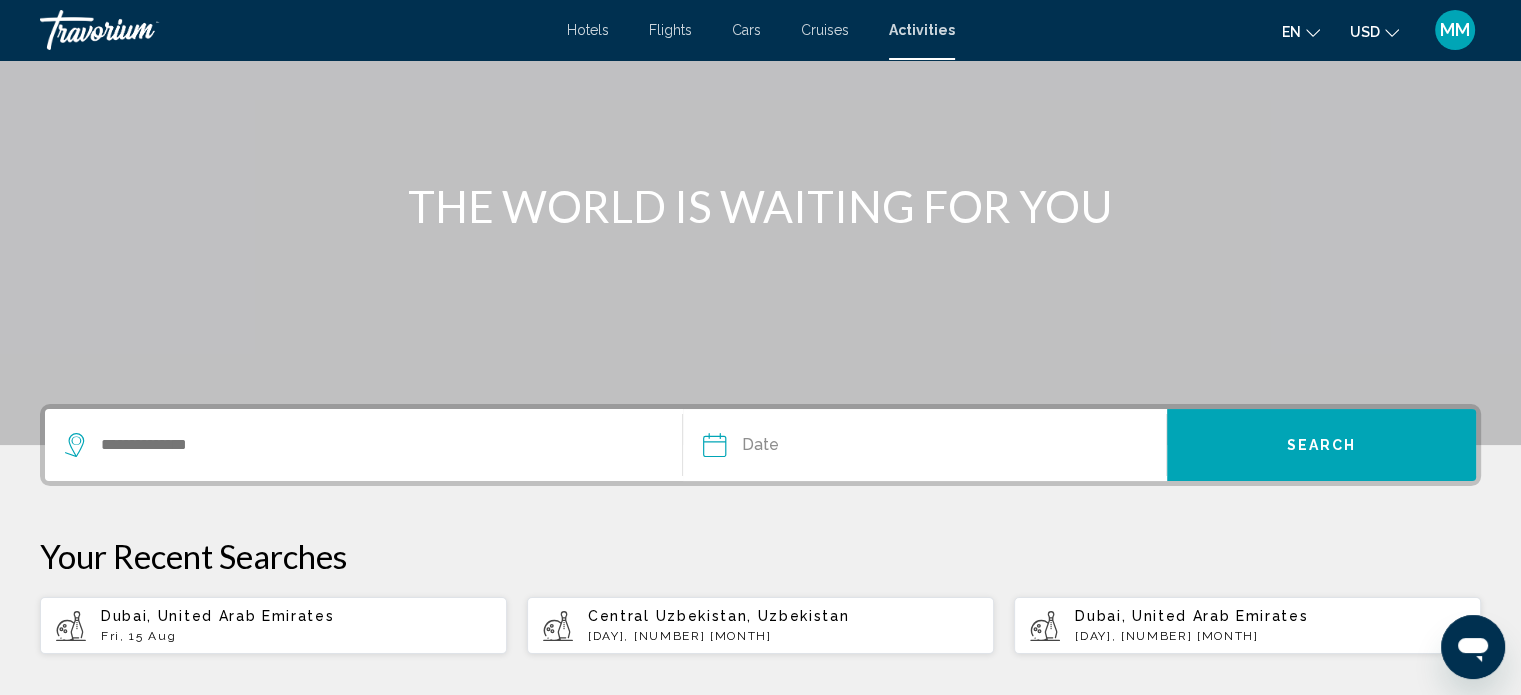 scroll, scrollTop: 156, scrollLeft: 0, axis: vertical 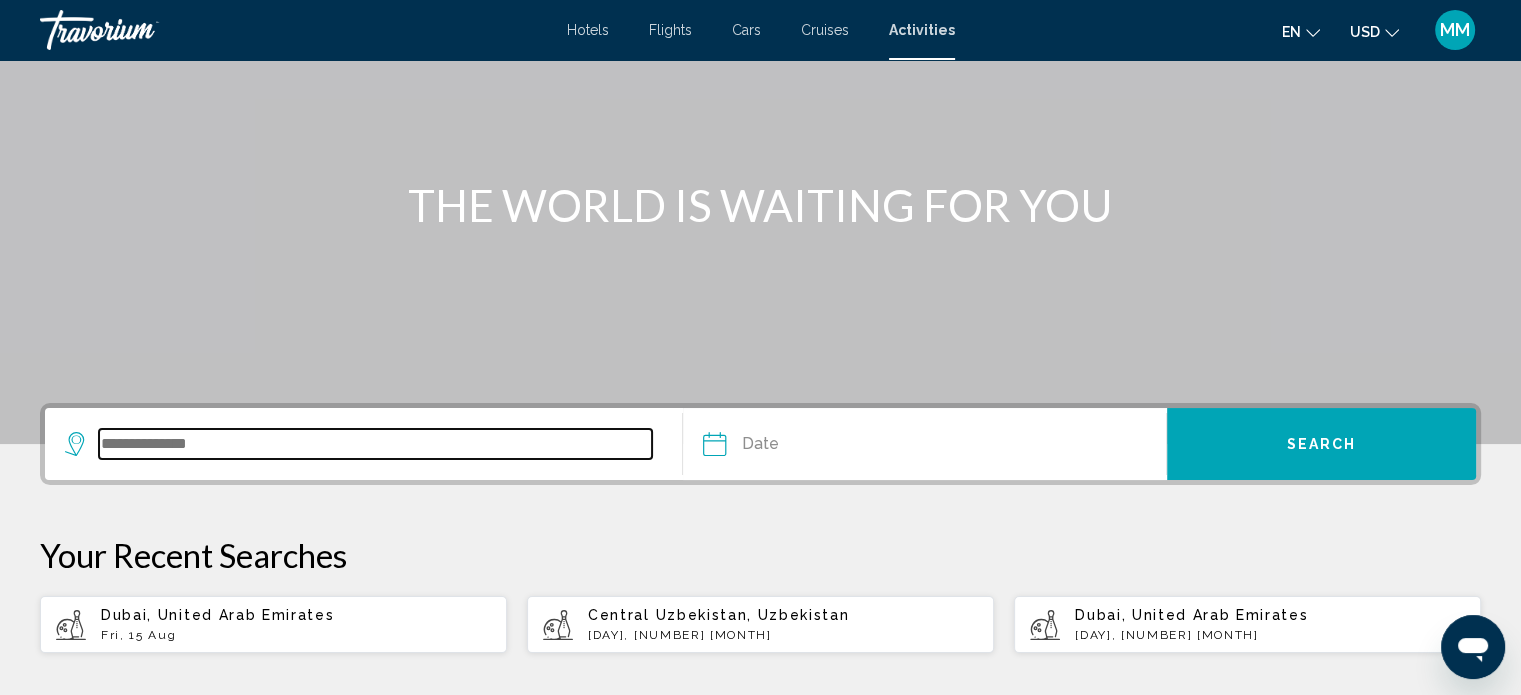 click at bounding box center [375, 444] 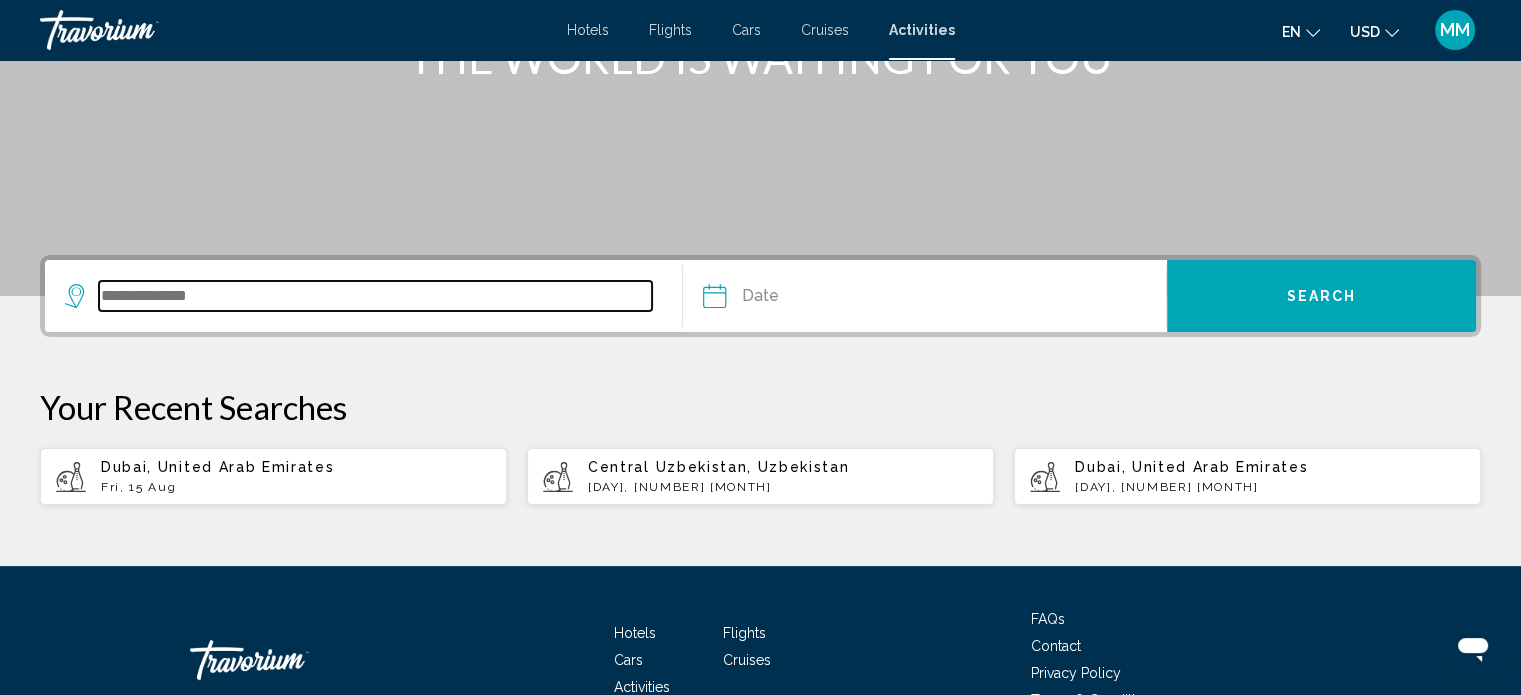 scroll, scrollTop: 419, scrollLeft: 0, axis: vertical 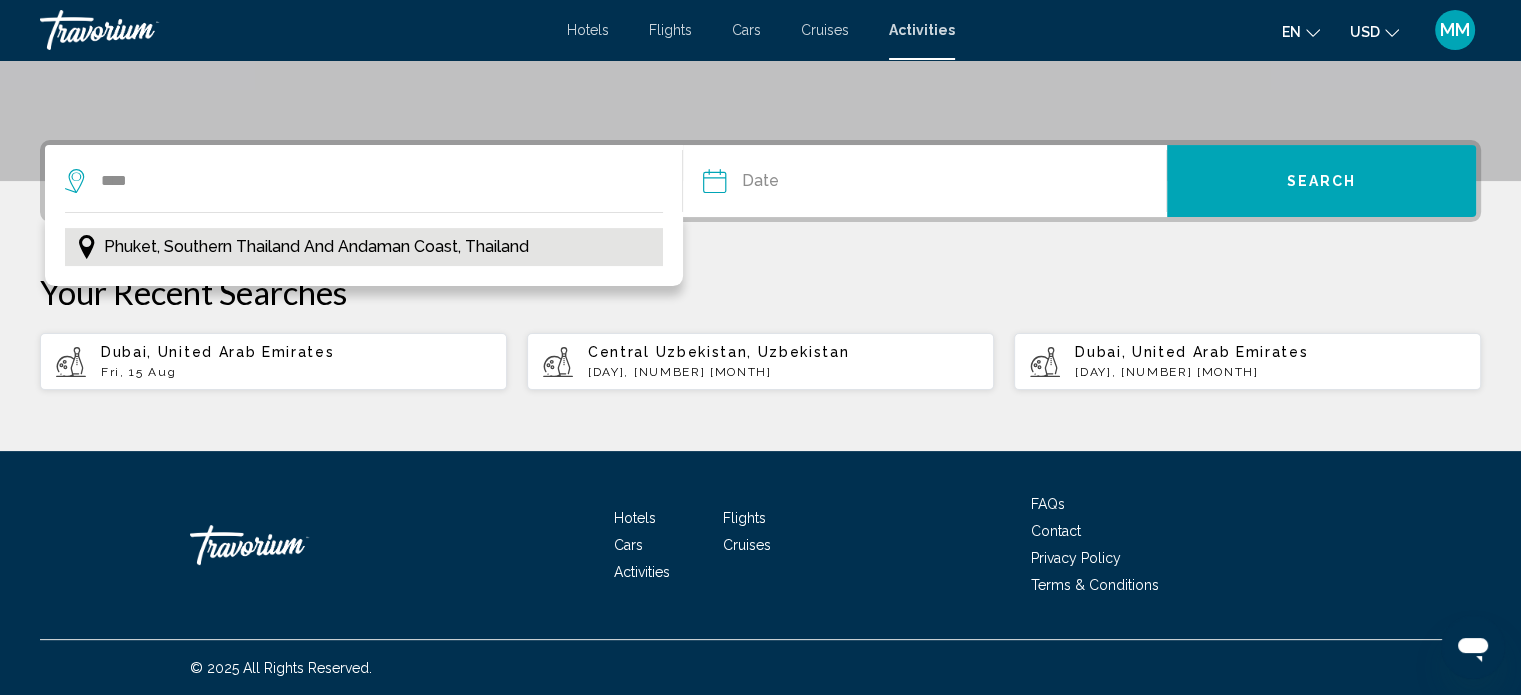 click on "Phuket, Southern Thailand and Andaman Coast, Thailand" at bounding box center [316, 247] 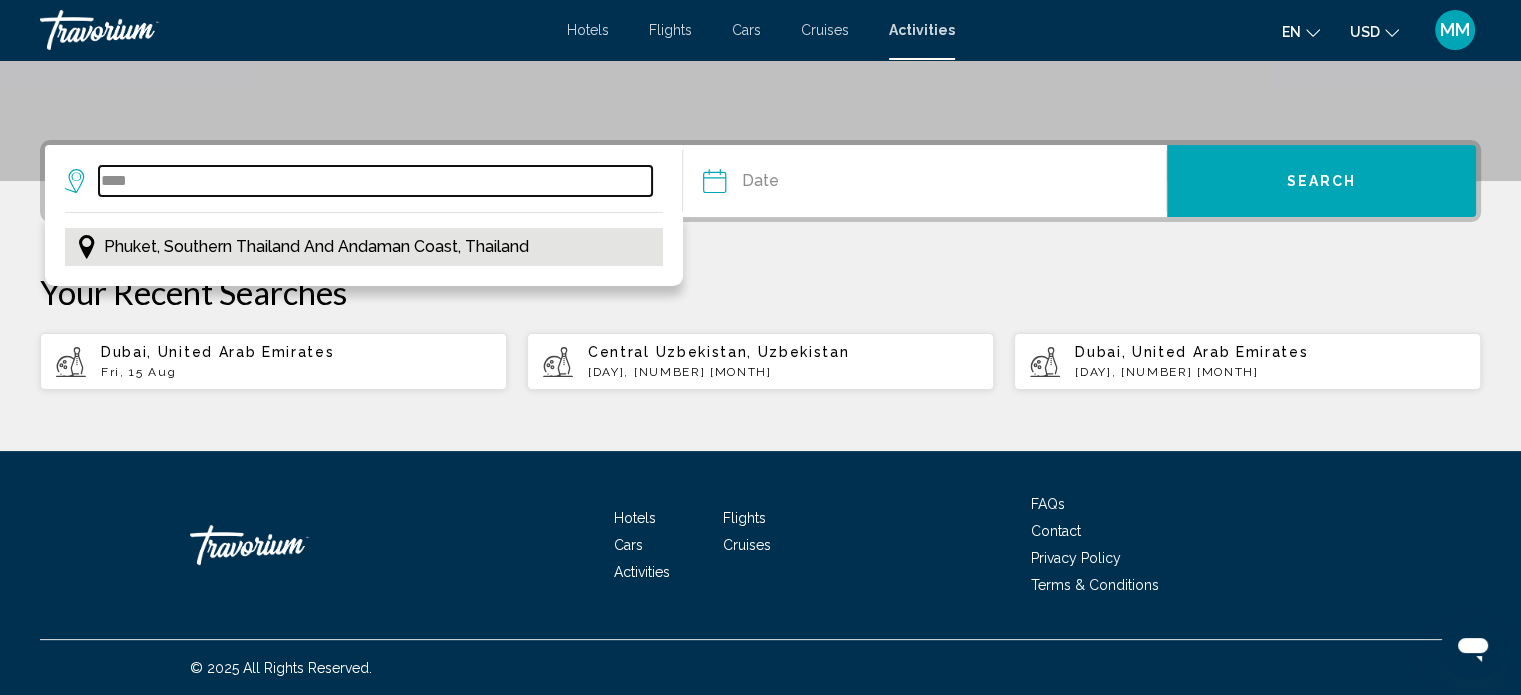 type on "**********" 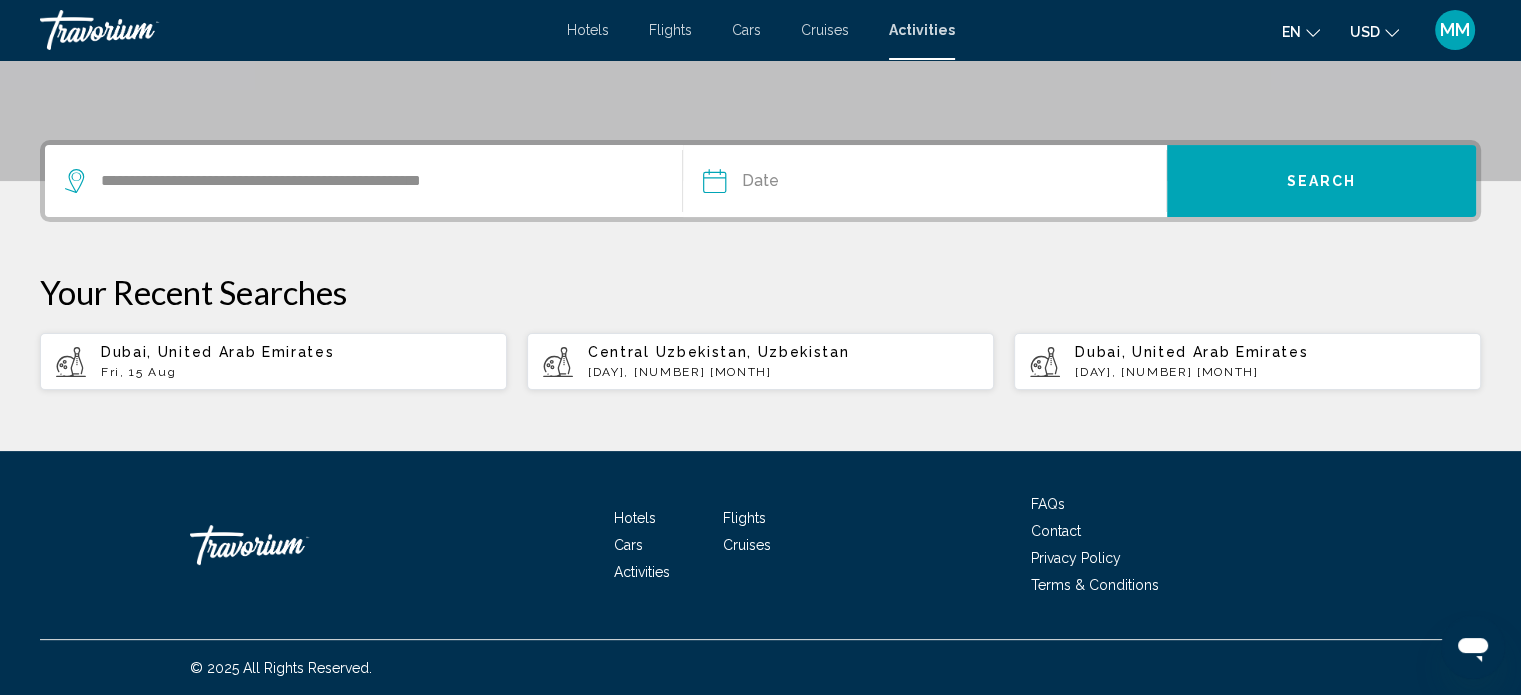 click at bounding box center [817, 184] 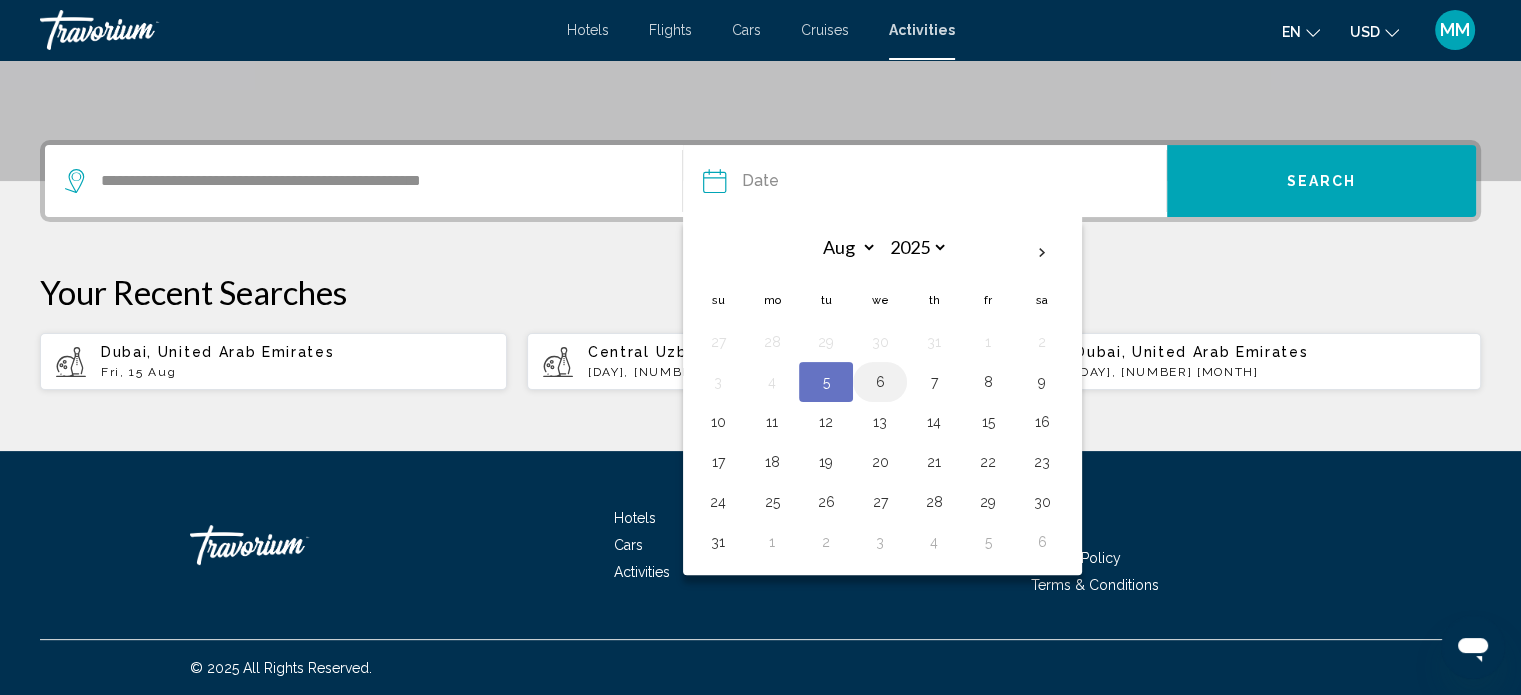 click on "6" at bounding box center (880, 382) 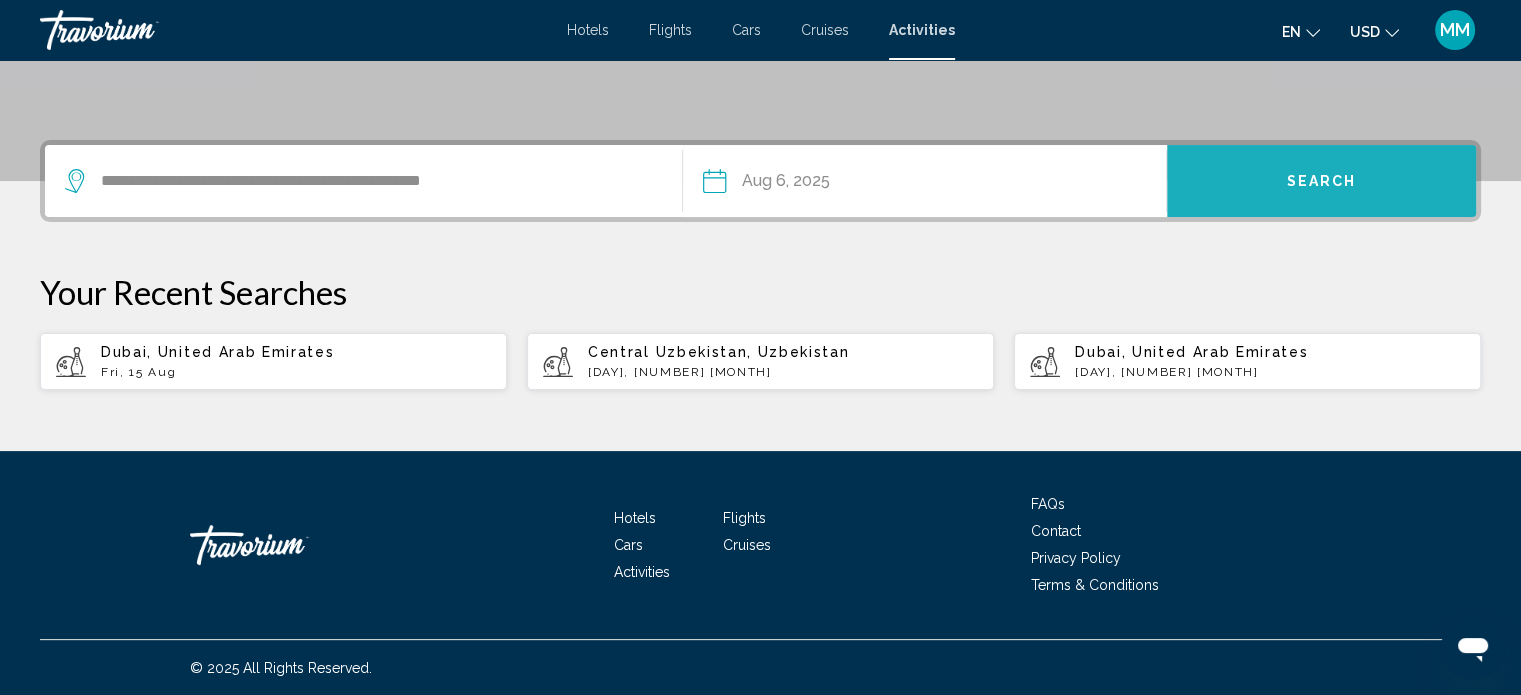 click on "Search" at bounding box center (1321, 181) 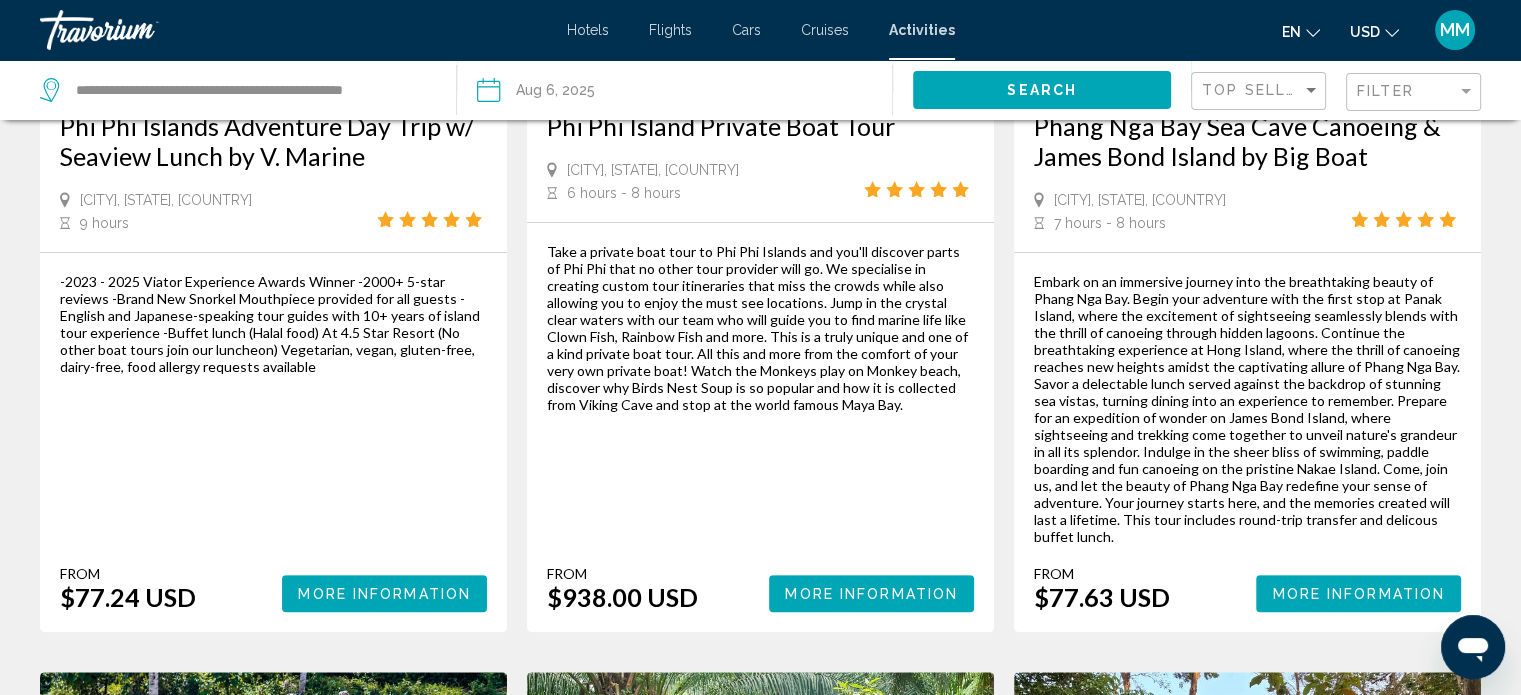 scroll, scrollTop: 0, scrollLeft: 0, axis: both 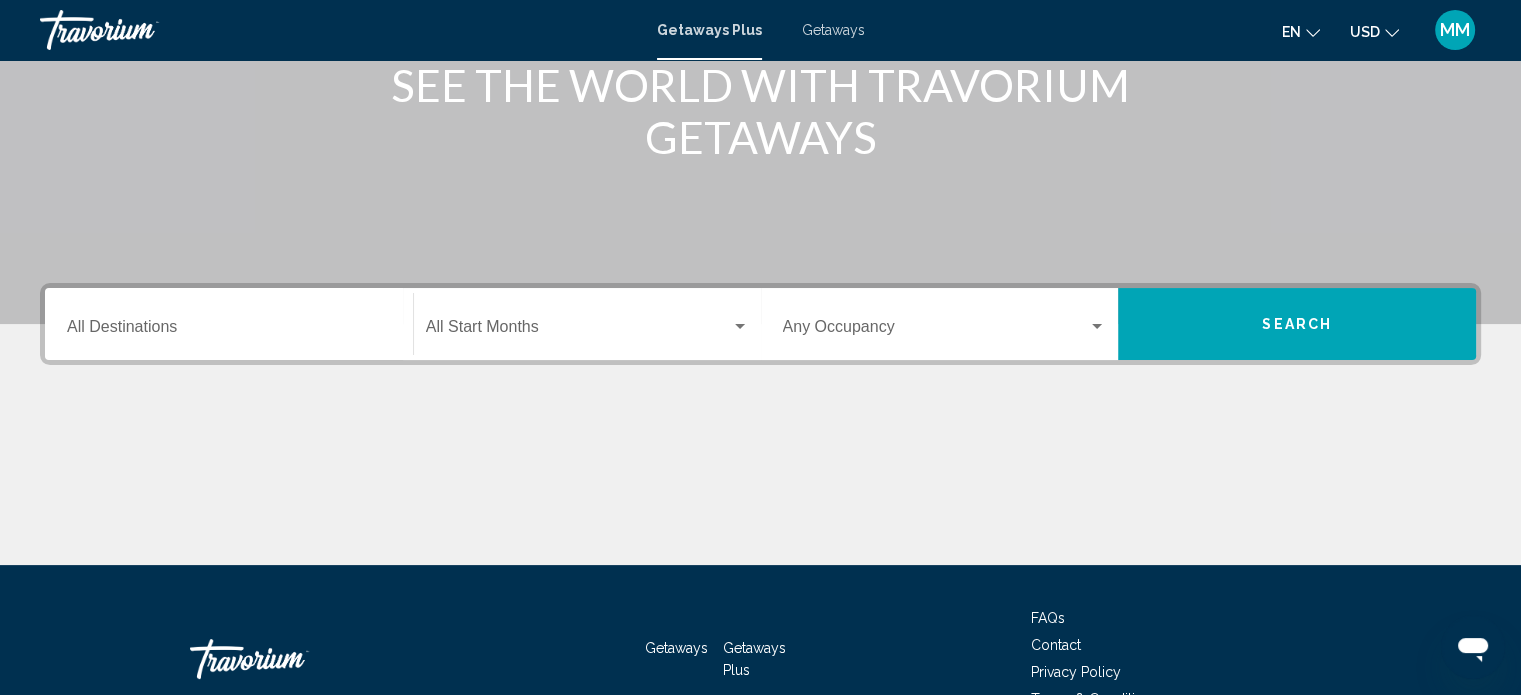 click on "Destination All Destinations" at bounding box center [229, 324] 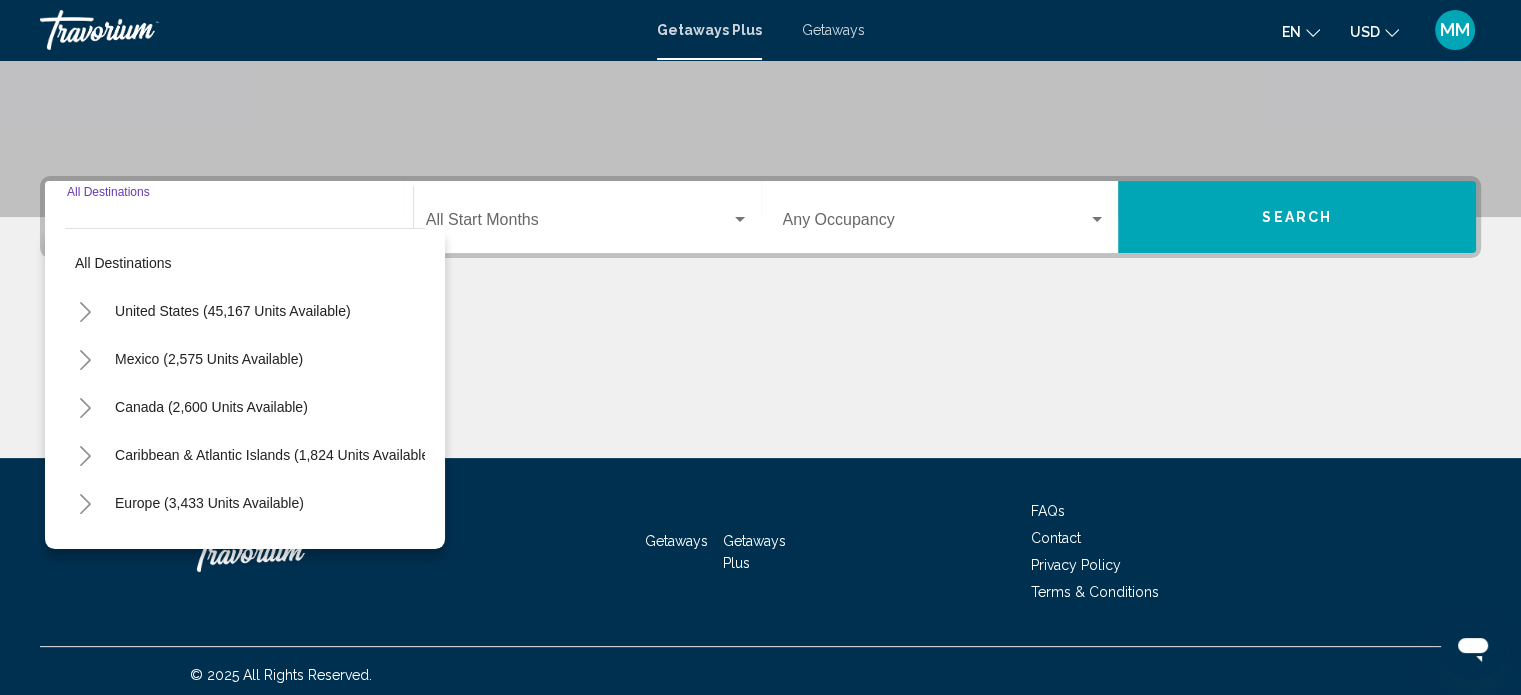 scroll, scrollTop: 390, scrollLeft: 0, axis: vertical 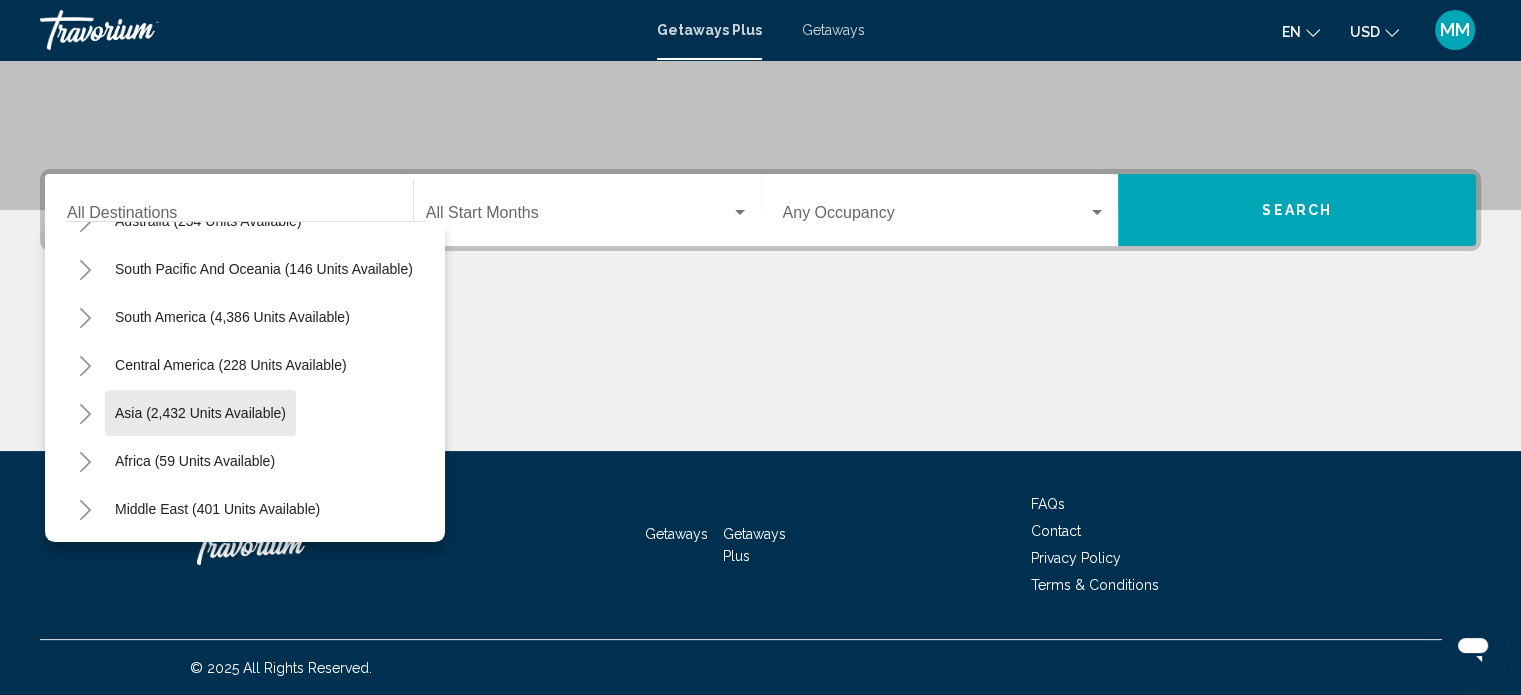 click on "Asia (2,432 units available)" 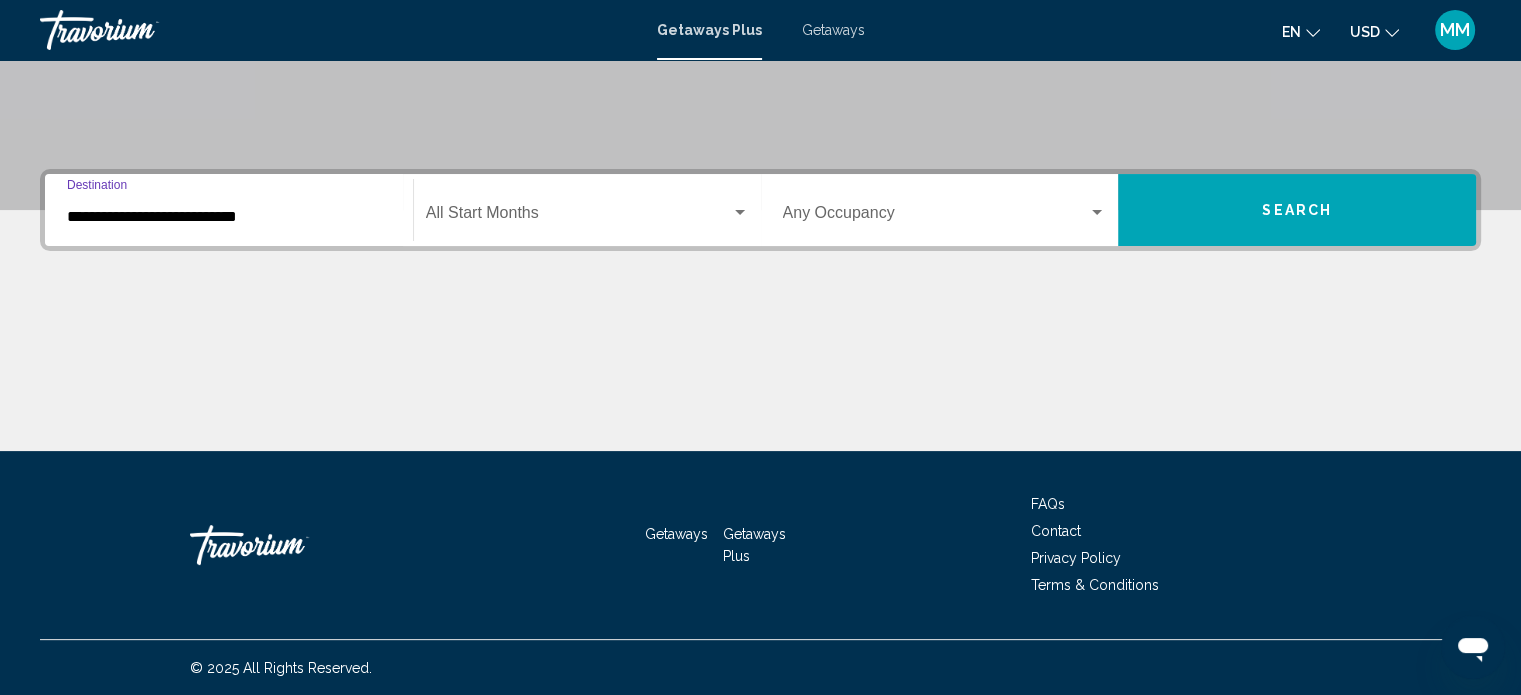 click on "**********" at bounding box center (229, 217) 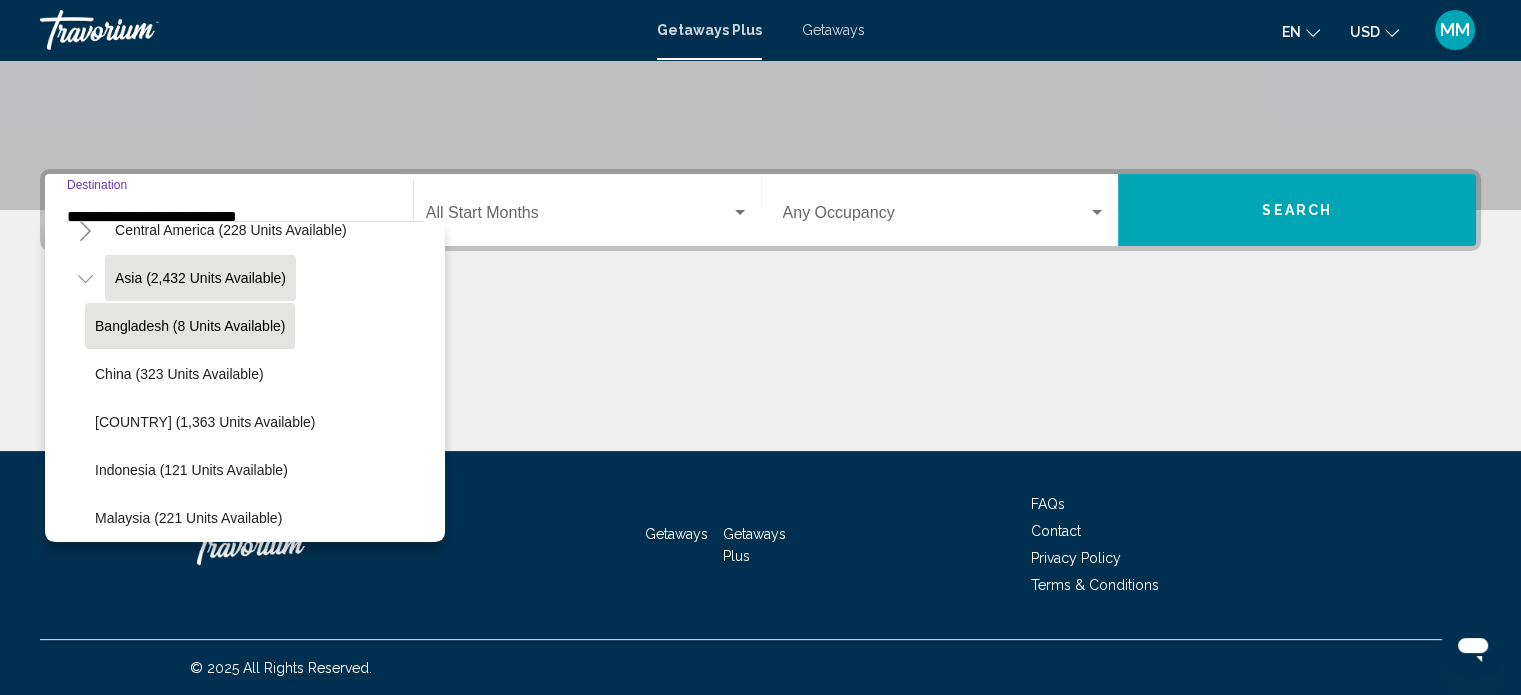 scroll, scrollTop: 476, scrollLeft: 0, axis: vertical 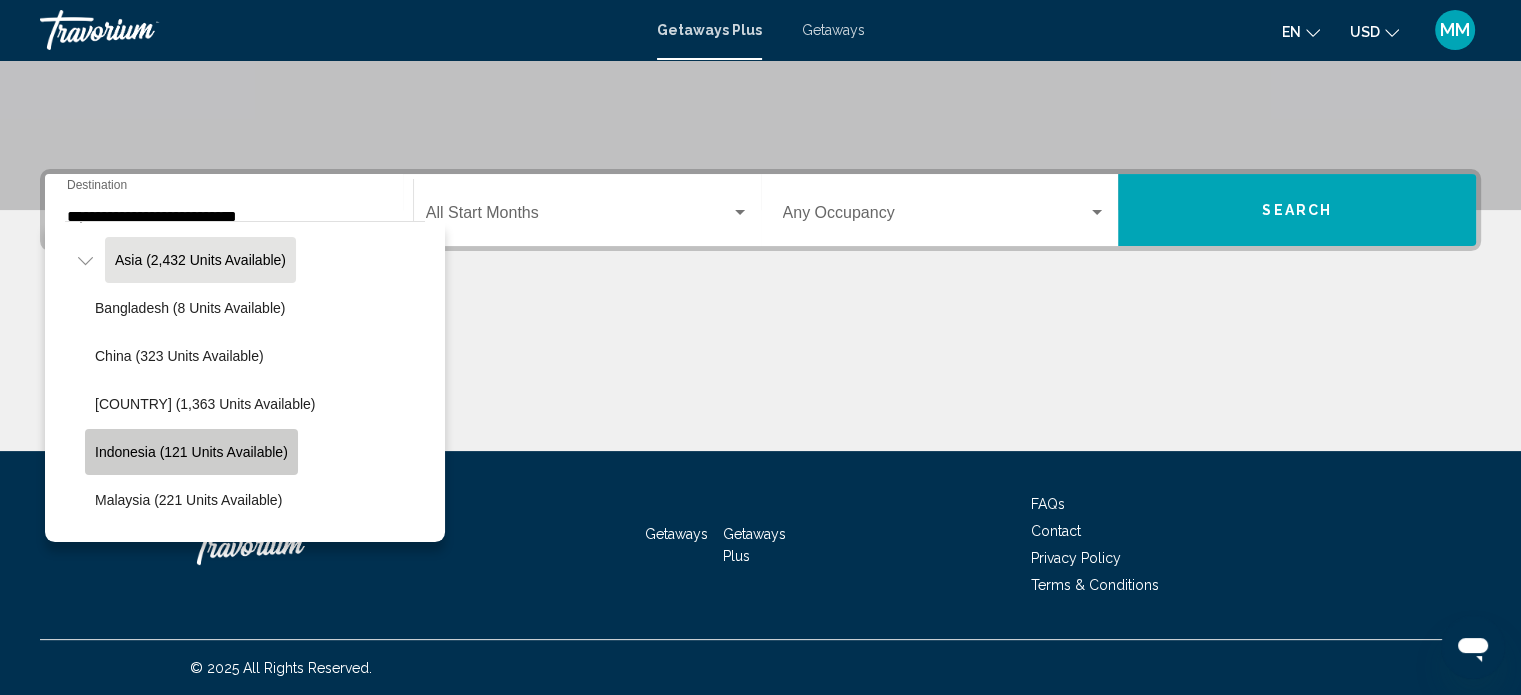 click on "Indonesia (121 units available)" 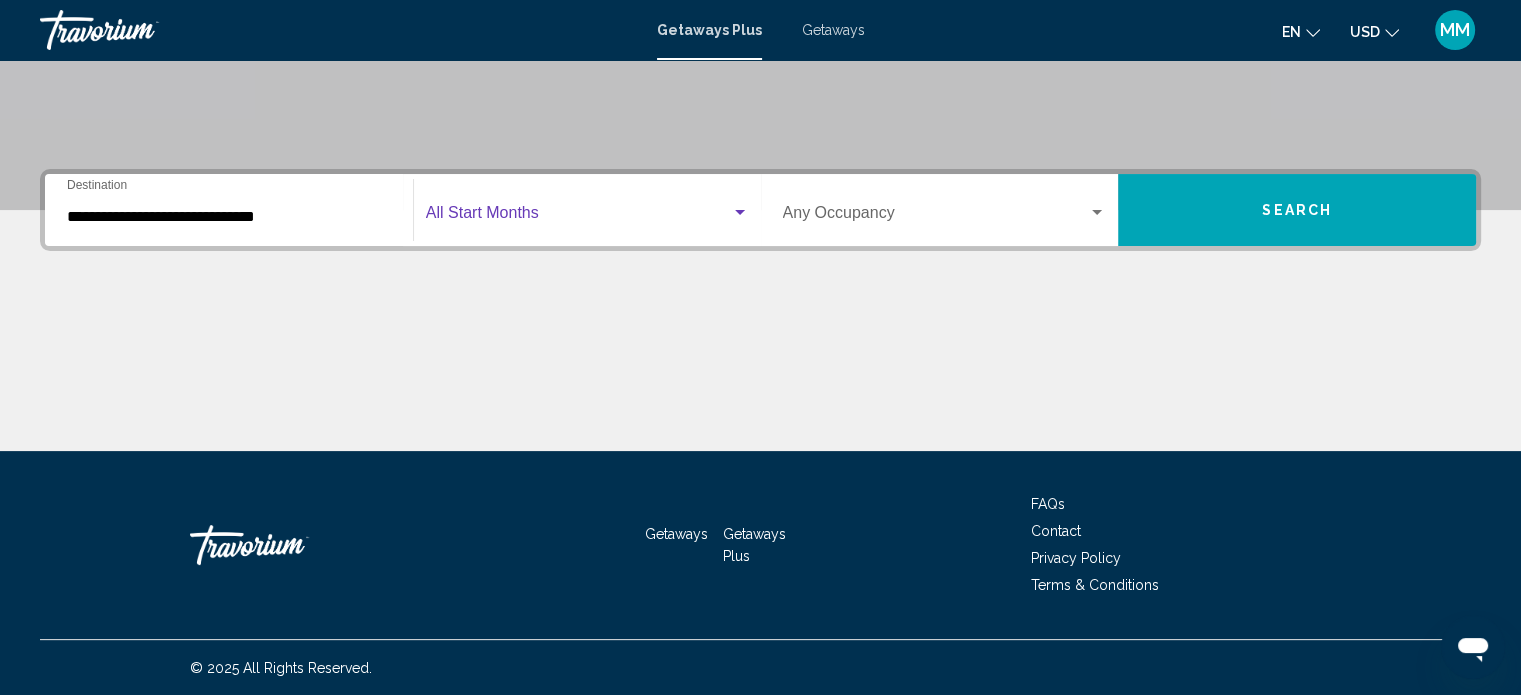 click at bounding box center (578, 217) 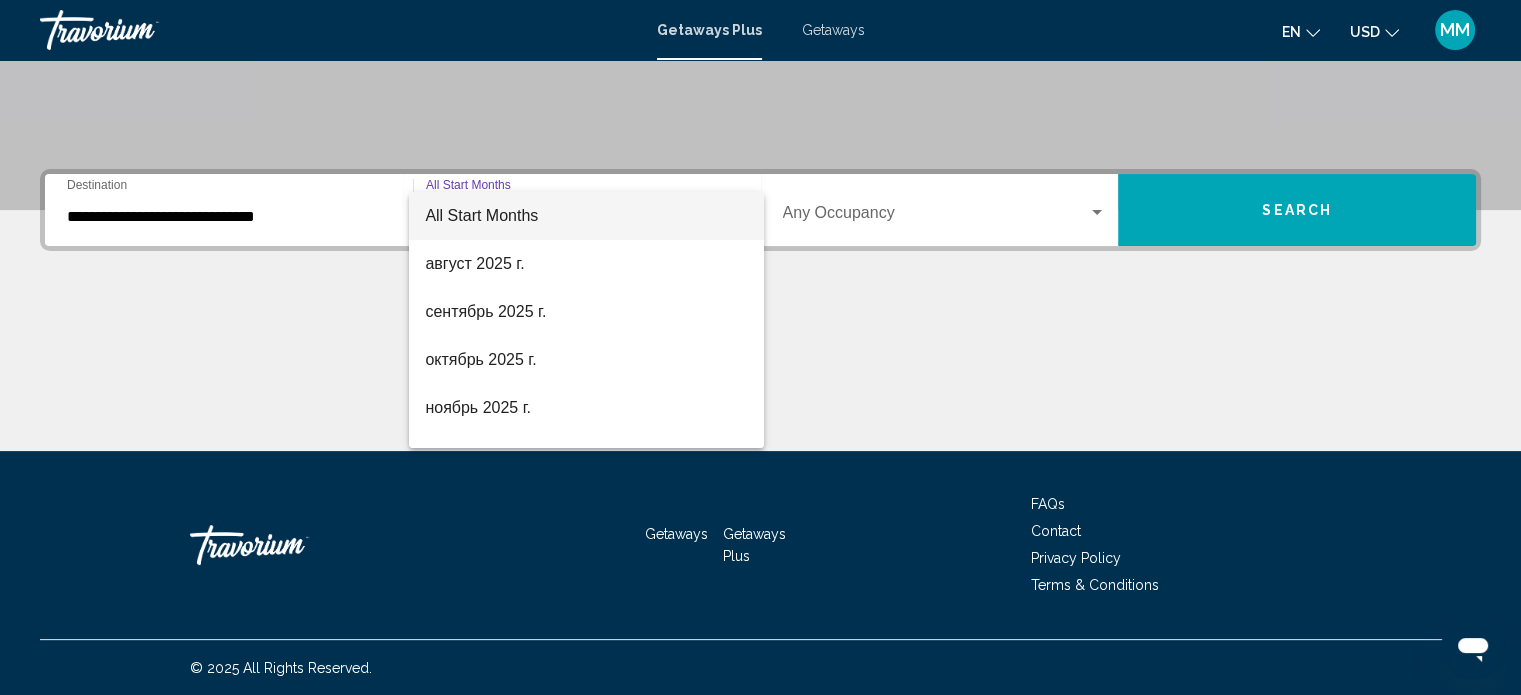 click at bounding box center [760, 347] 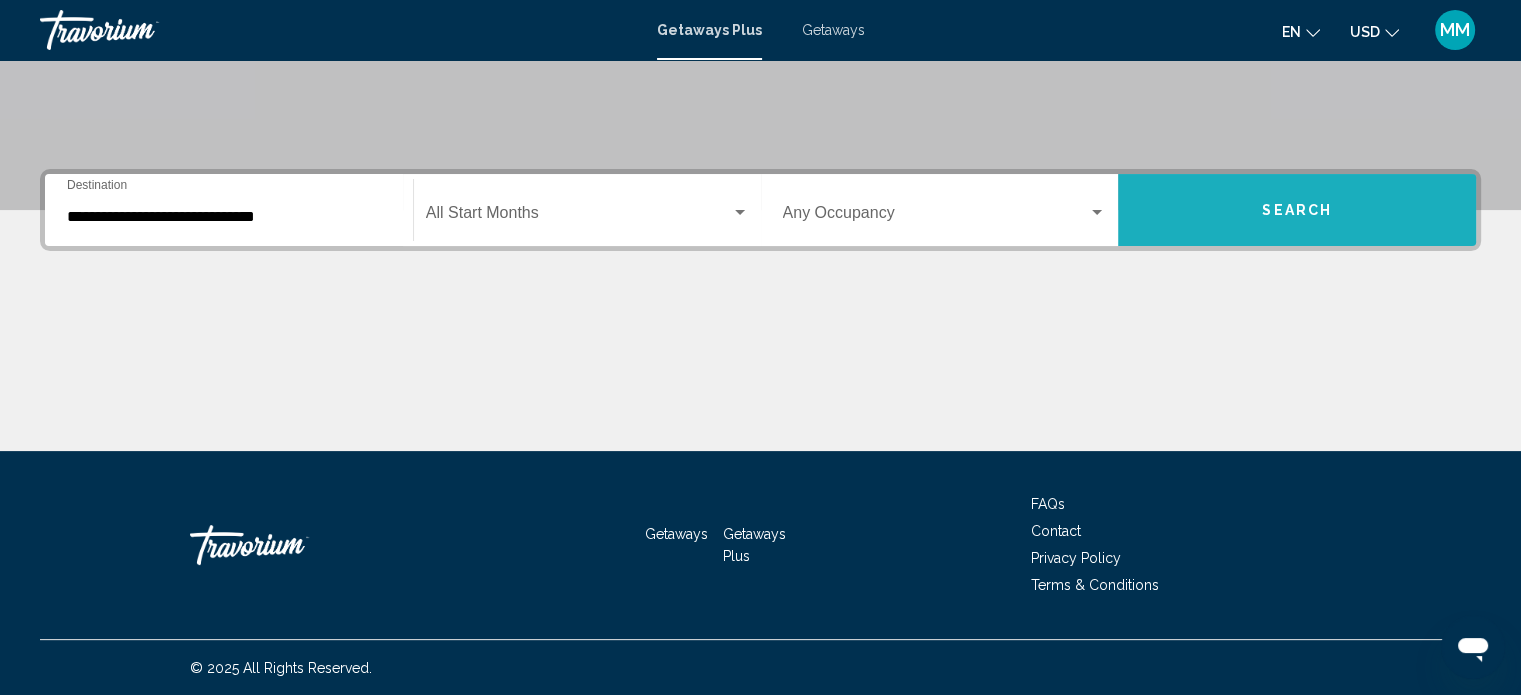 click on "Search" at bounding box center (1297, 210) 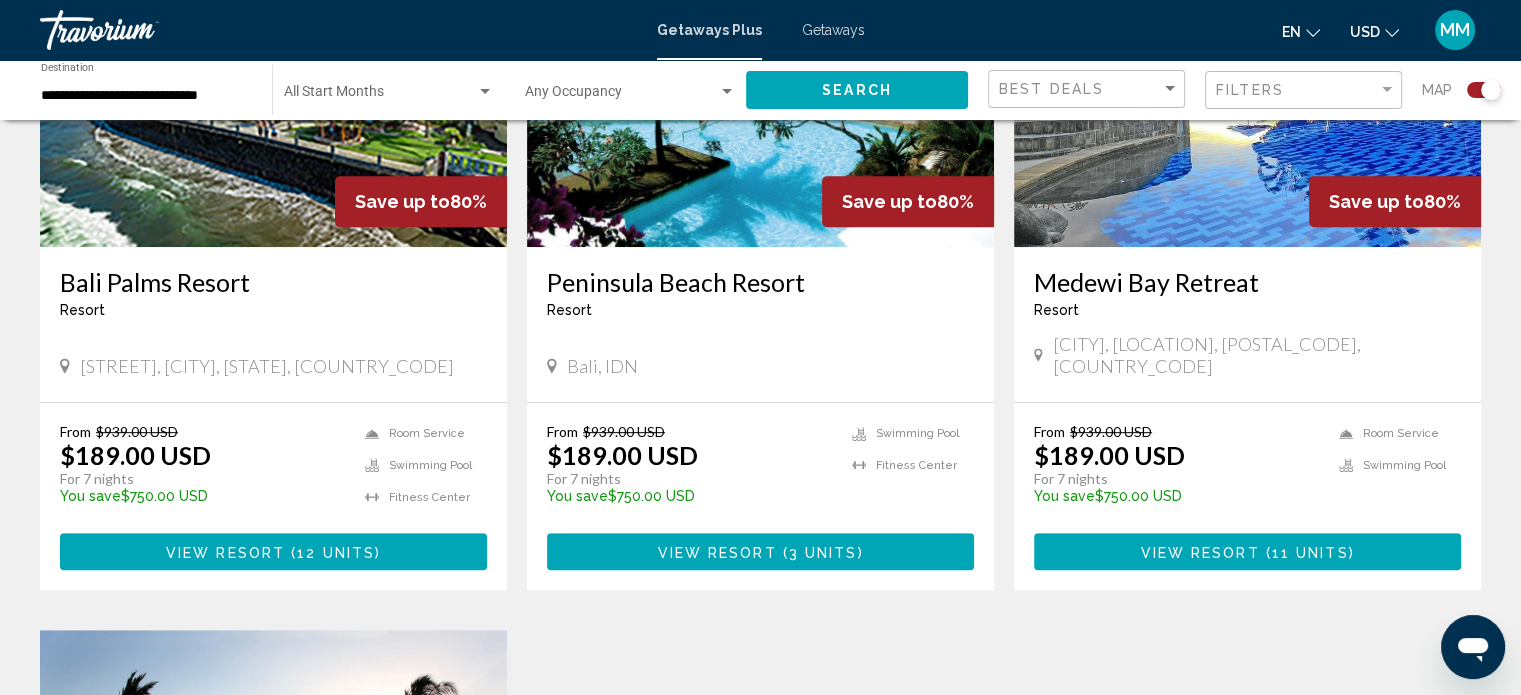 scroll, scrollTop: 912, scrollLeft: 0, axis: vertical 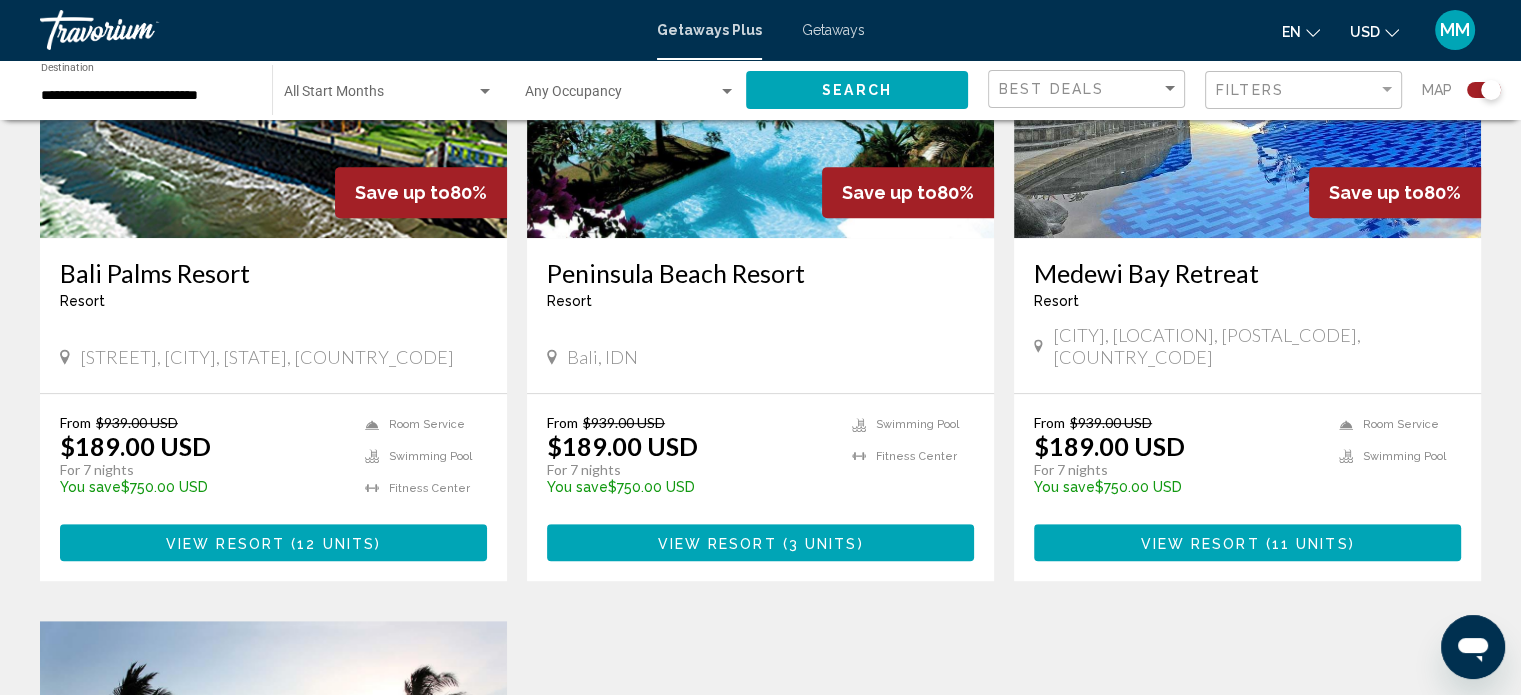 click on "12 units" at bounding box center [336, 543] 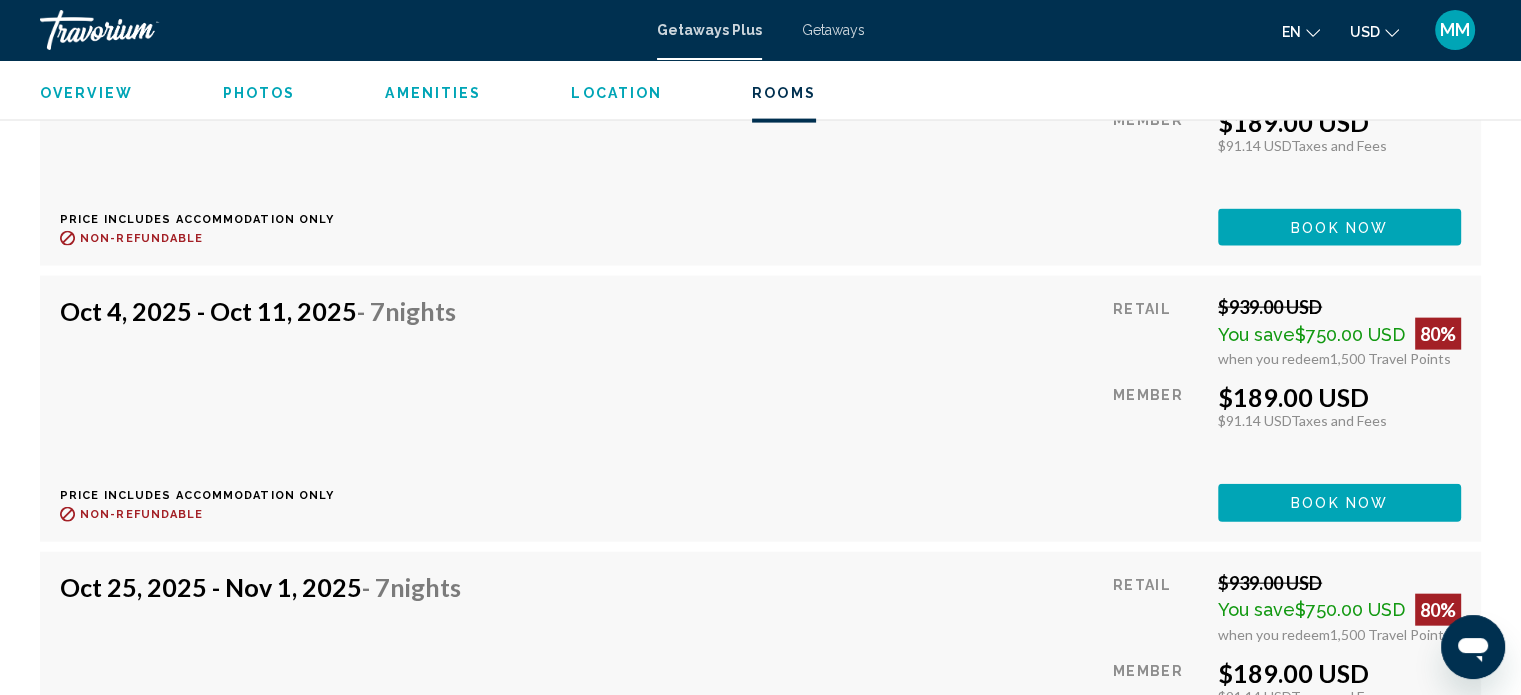 scroll, scrollTop: 4341, scrollLeft: 0, axis: vertical 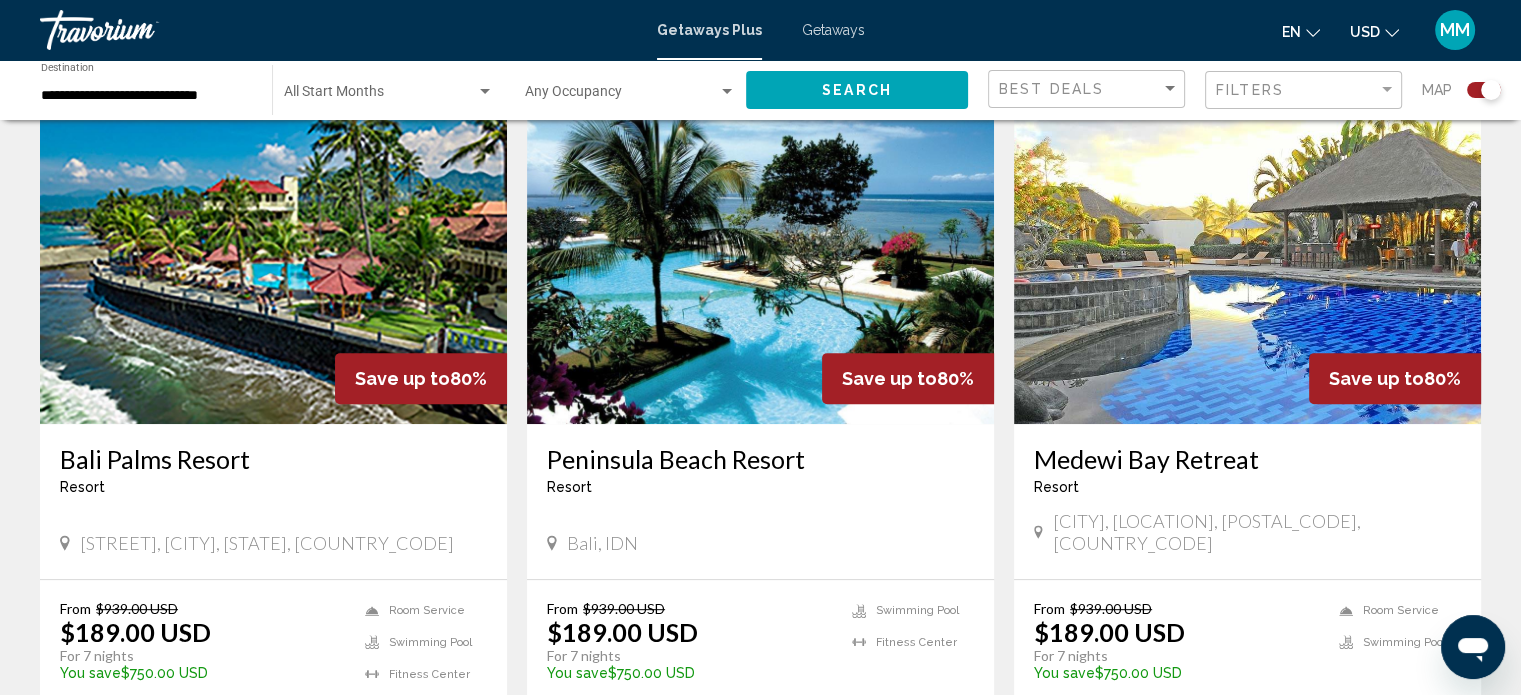click at bounding box center (760, 264) 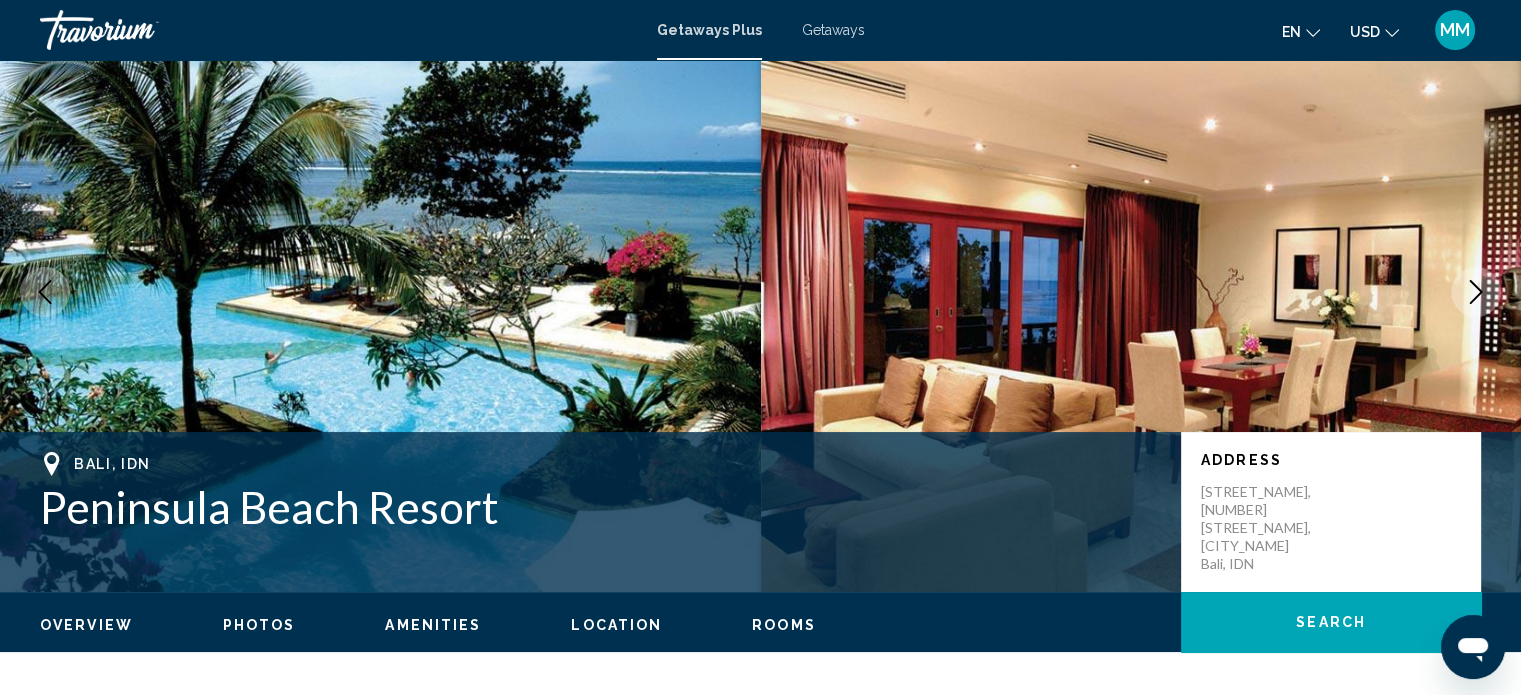 scroll, scrollTop: 0, scrollLeft: 0, axis: both 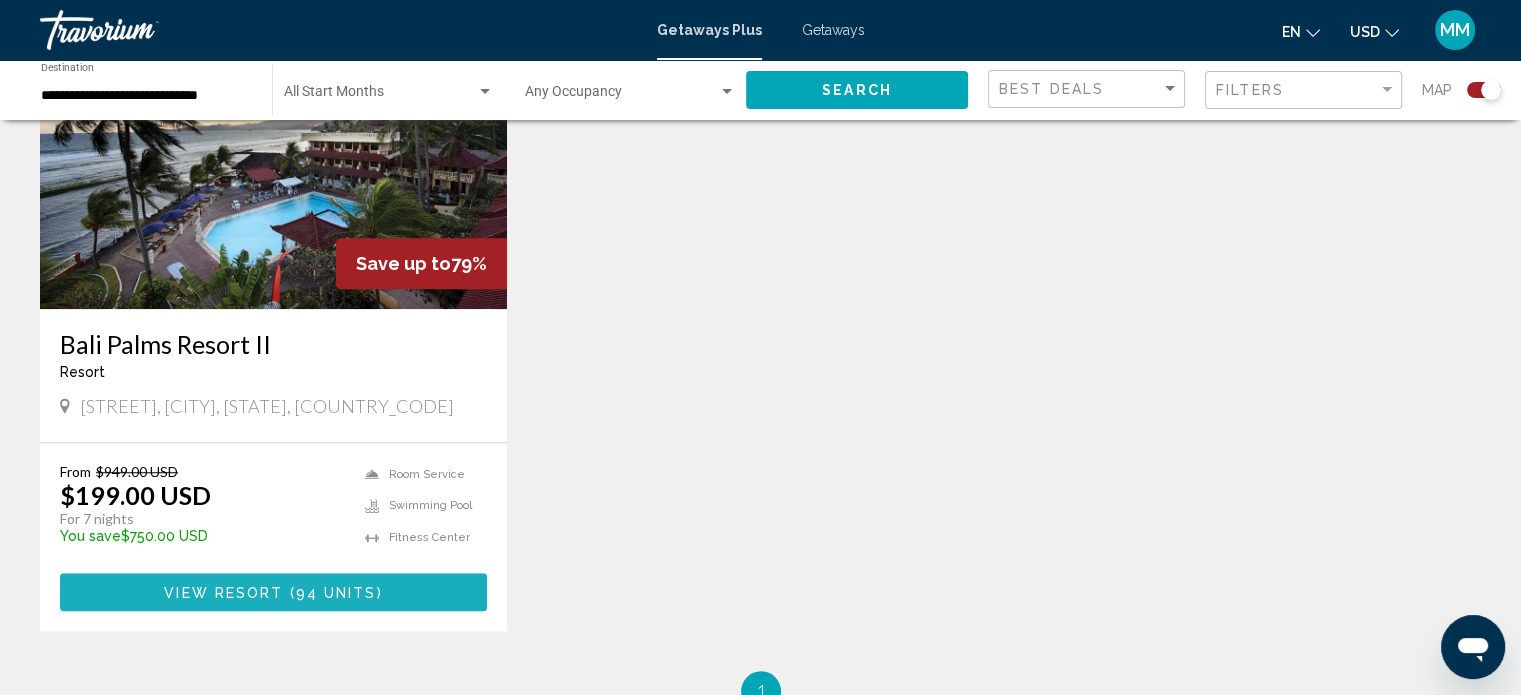 click at bounding box center (286, 593) 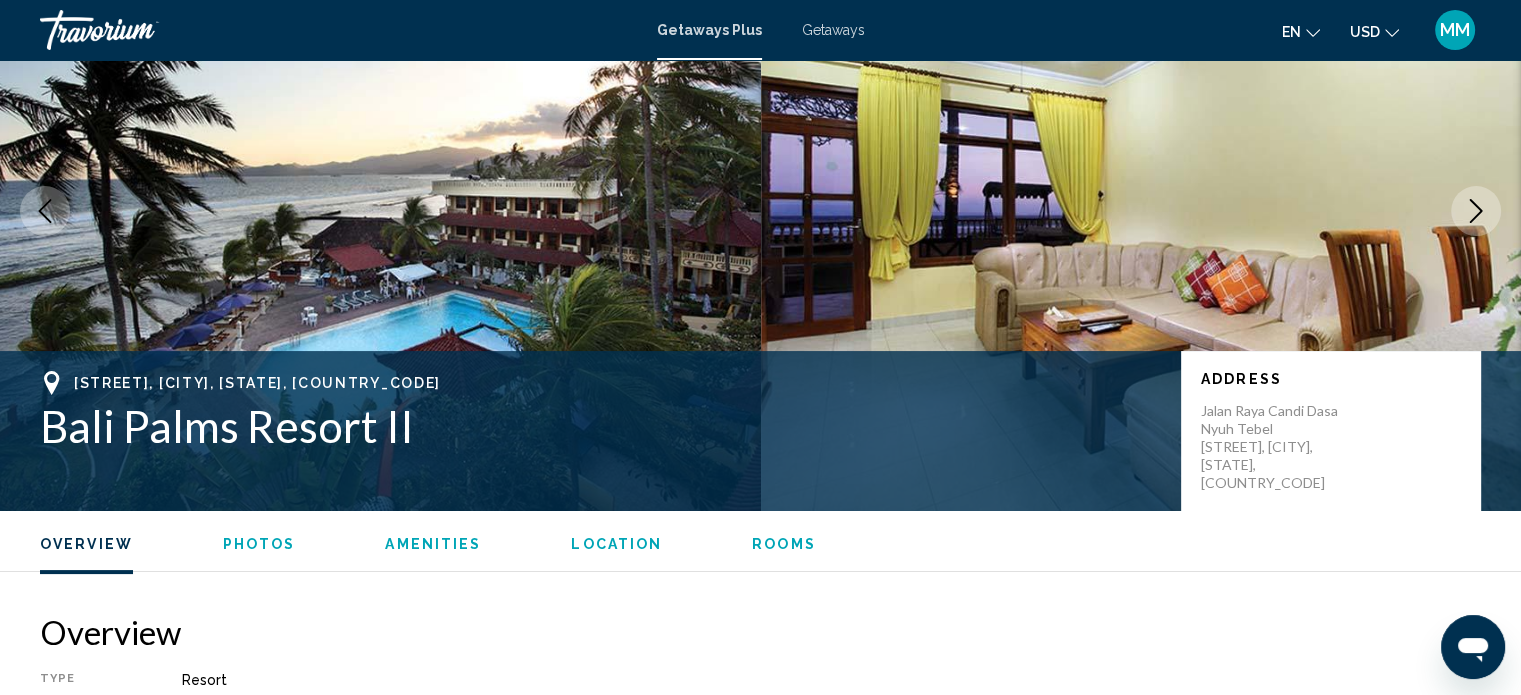 scroll, scrollTop: 0, scrollLeft: 0, axis: both 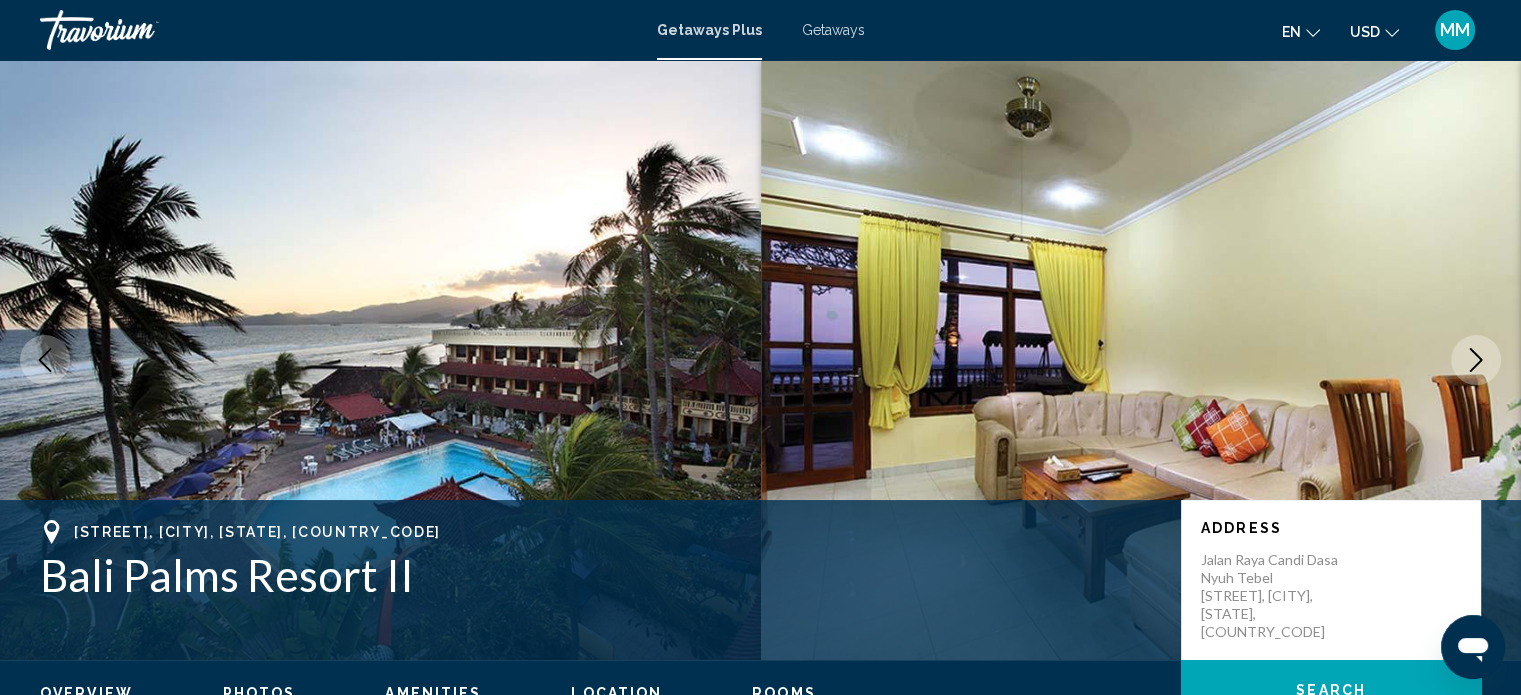 click on "Getaways" at bounding box center (833, 30) 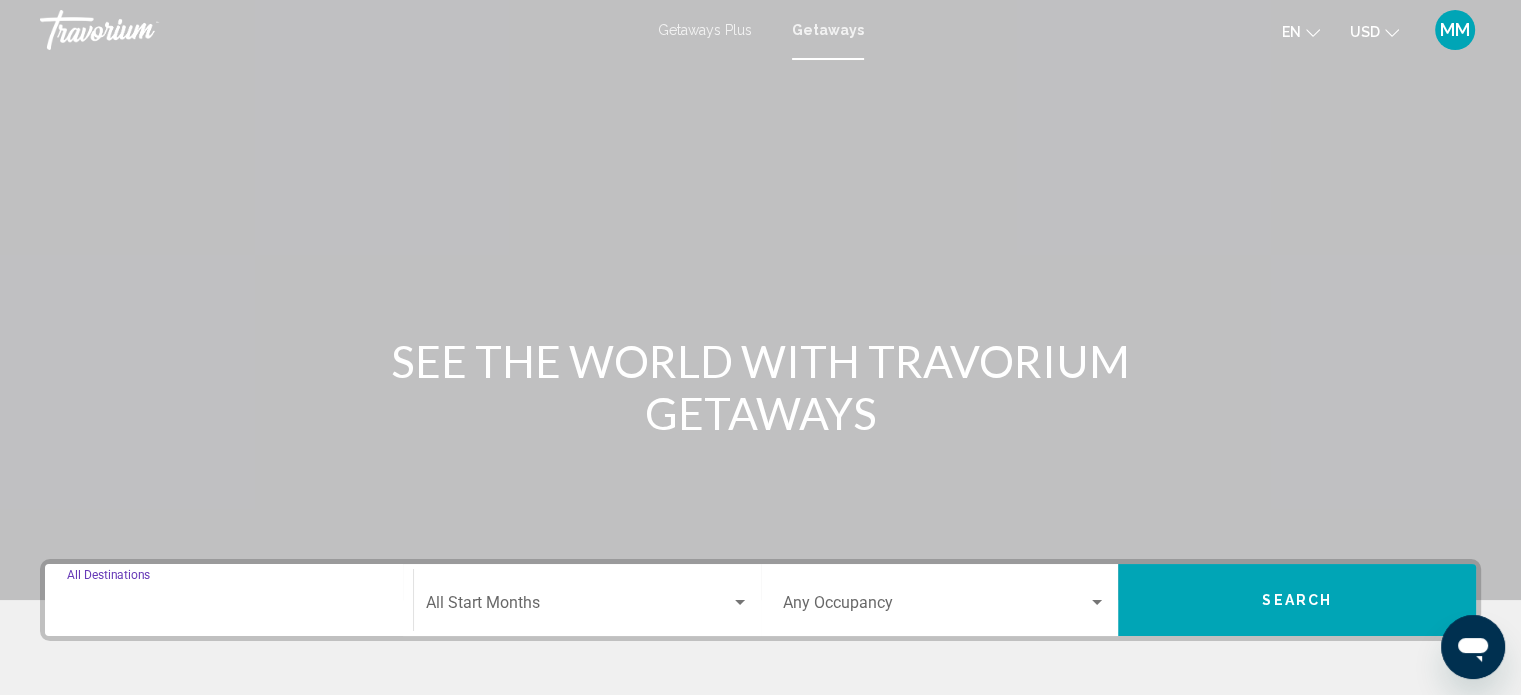 click on "Destination All Destinations" at bounding box center (229, 607) 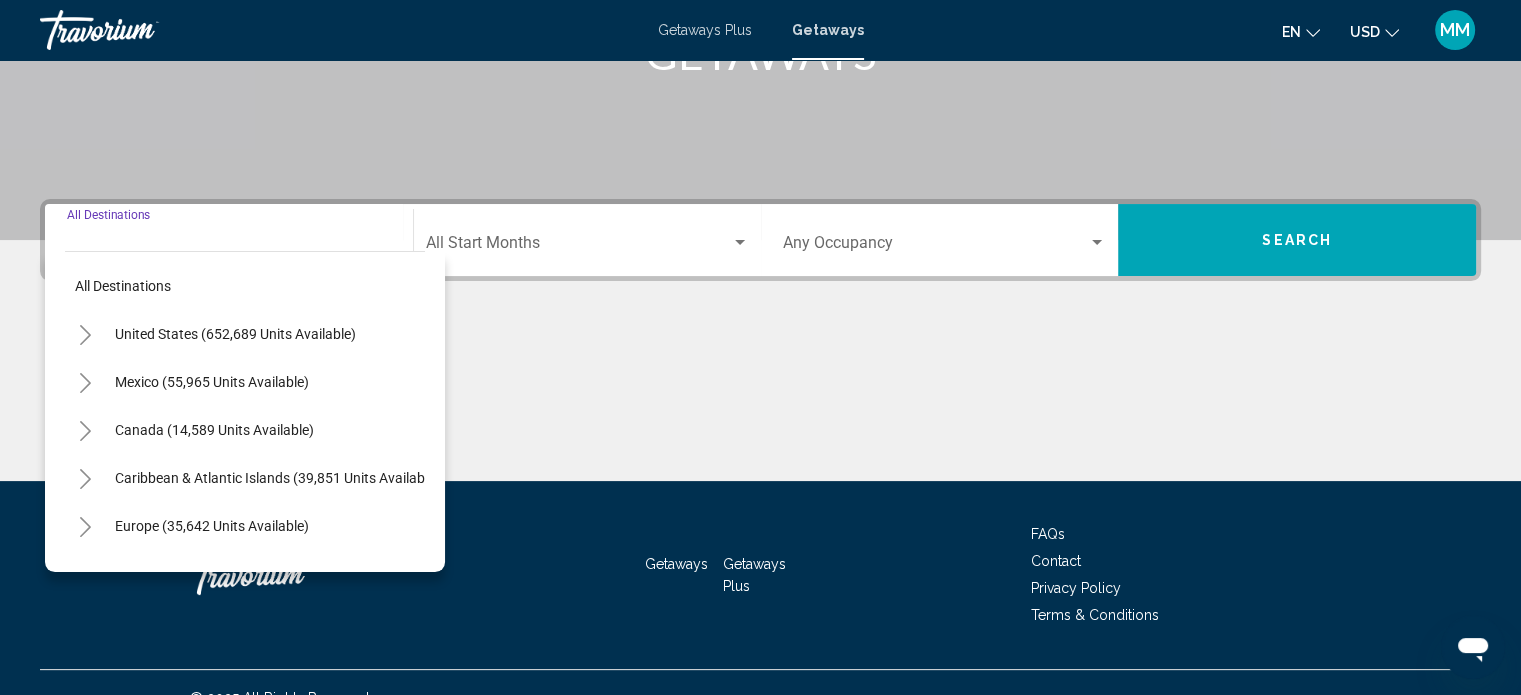 scroll, scrollTop: 390, scrollLeft: 0, axis: vertical 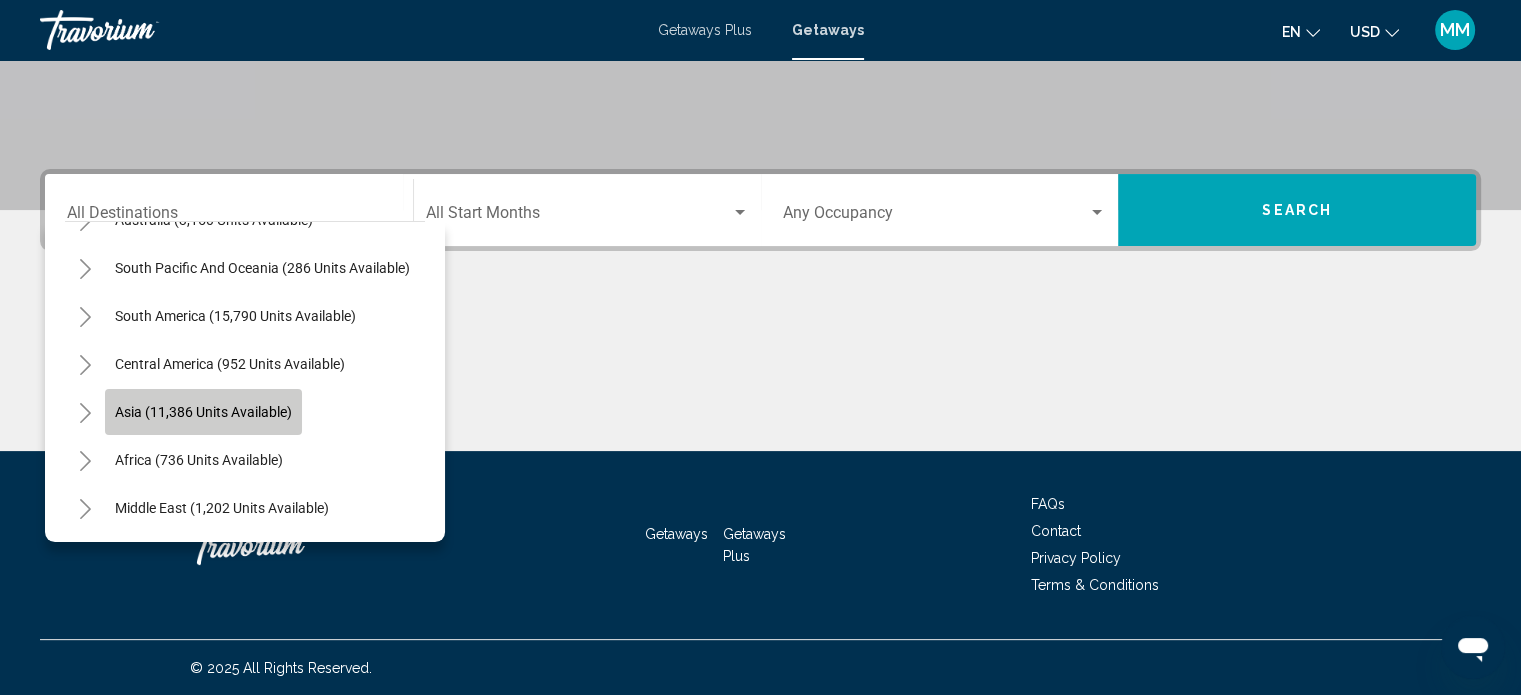 click on "Asia (11,386 units available)" 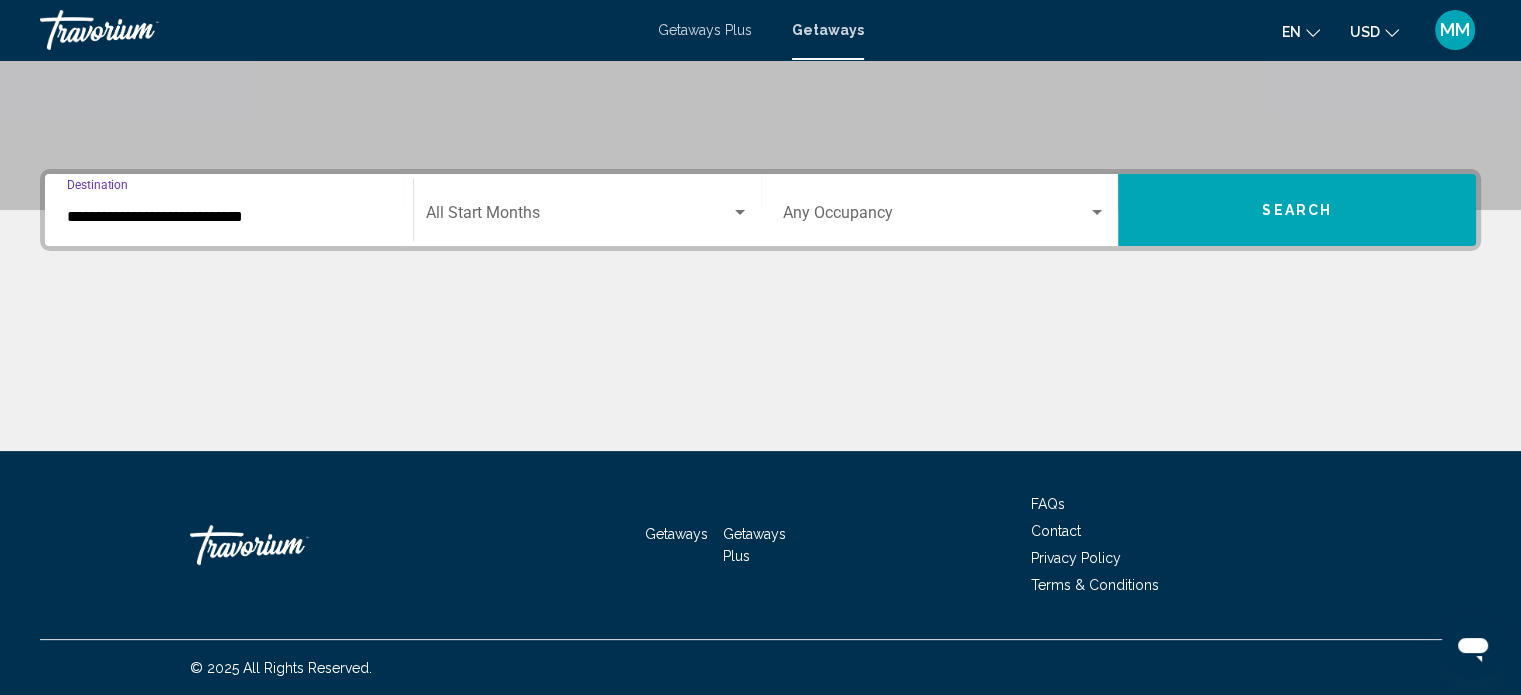click on "**********" at bounding box center (229, 217) 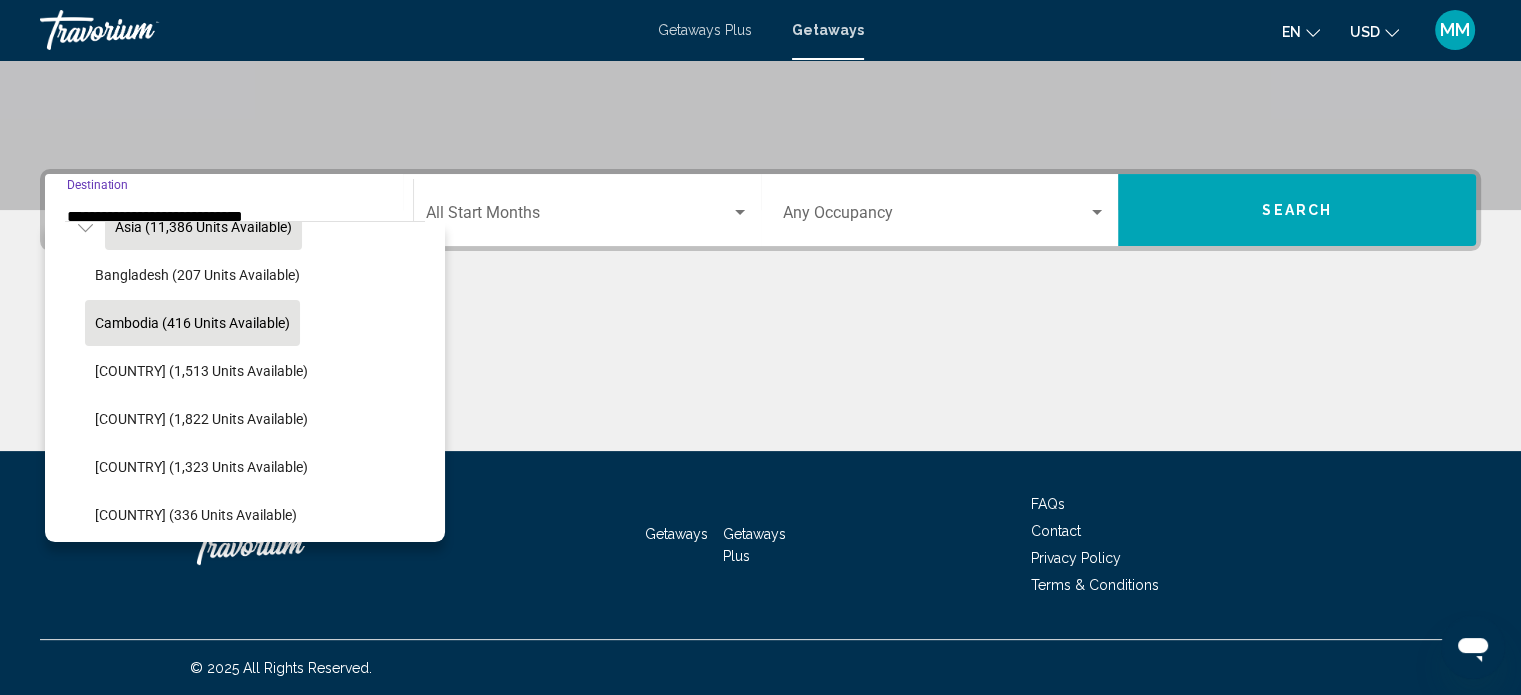 scroll, scrollTop: 512, scrollLeft: 0, axis: vertical 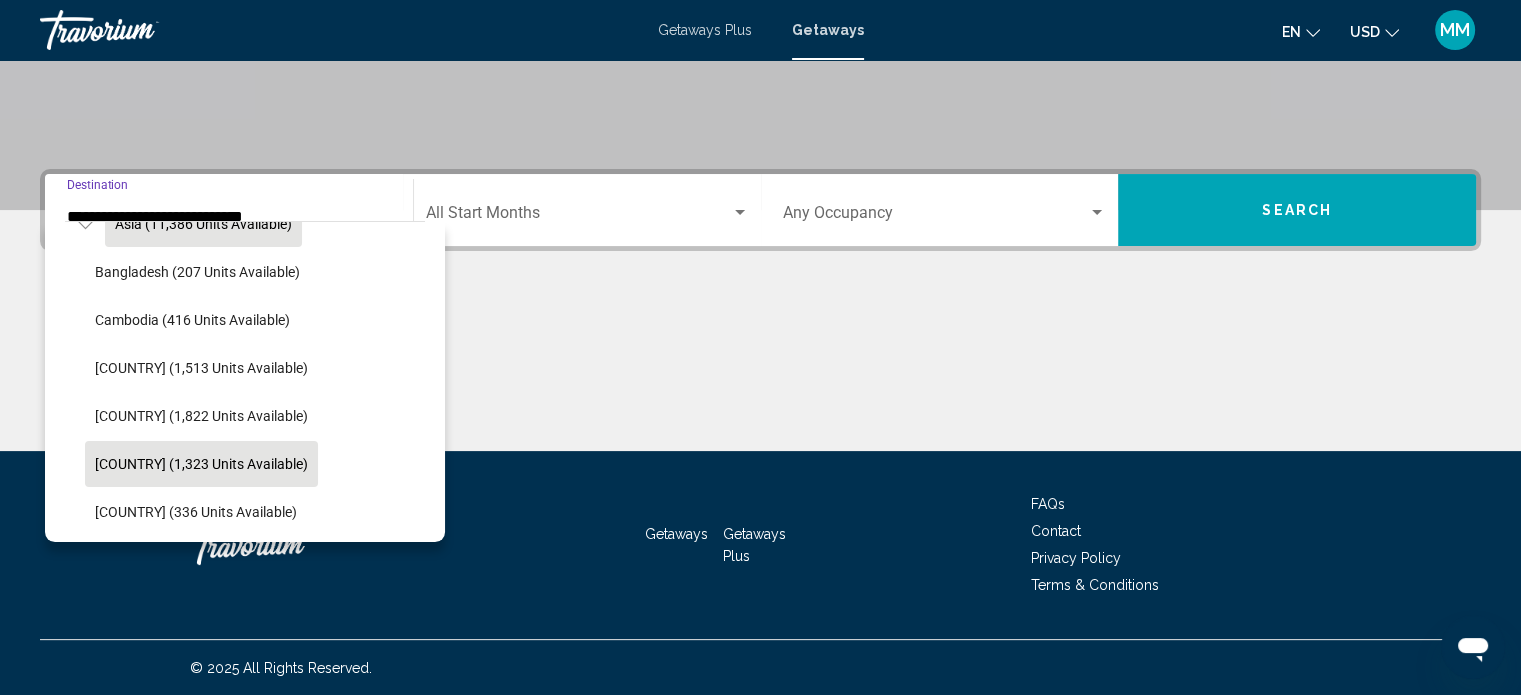click on "[COUNTRY] (1,323 units available)" 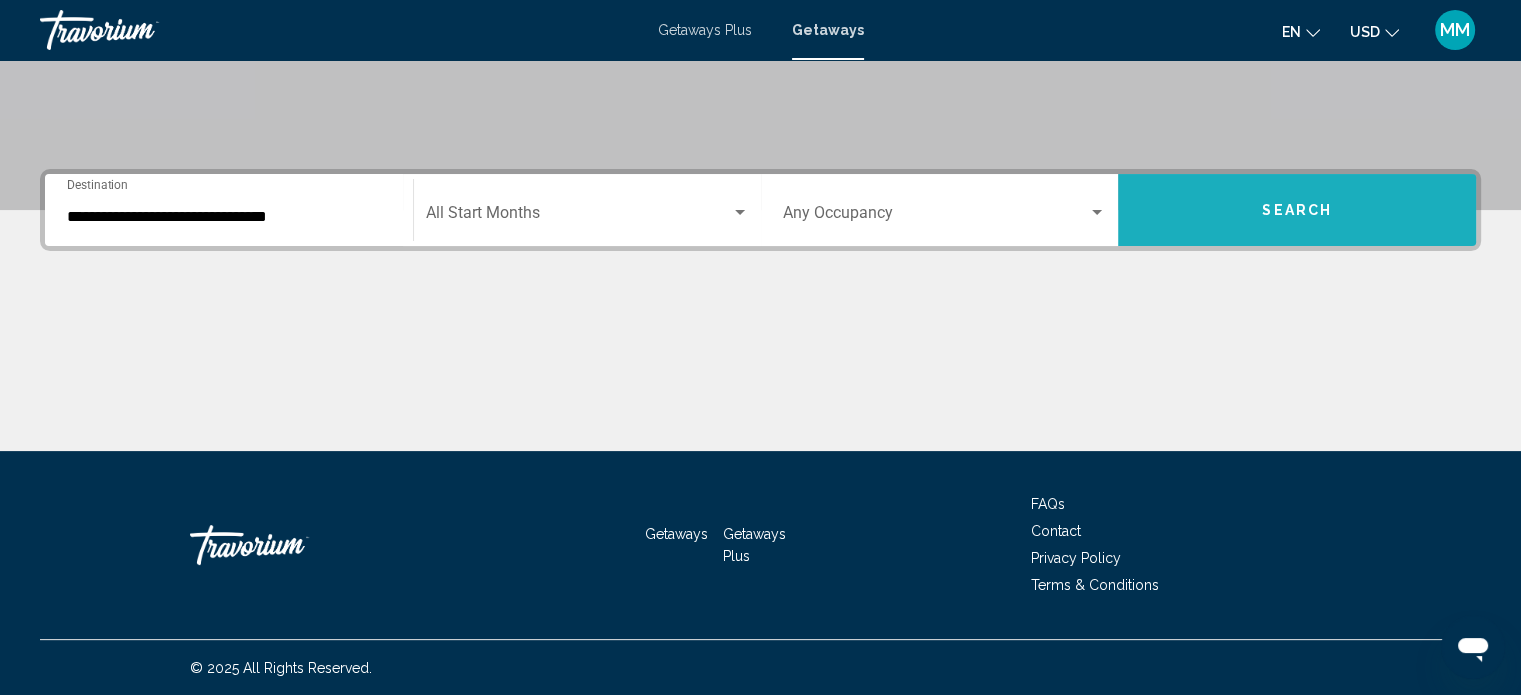 click on "Search" at bounding box center (1297, 210) 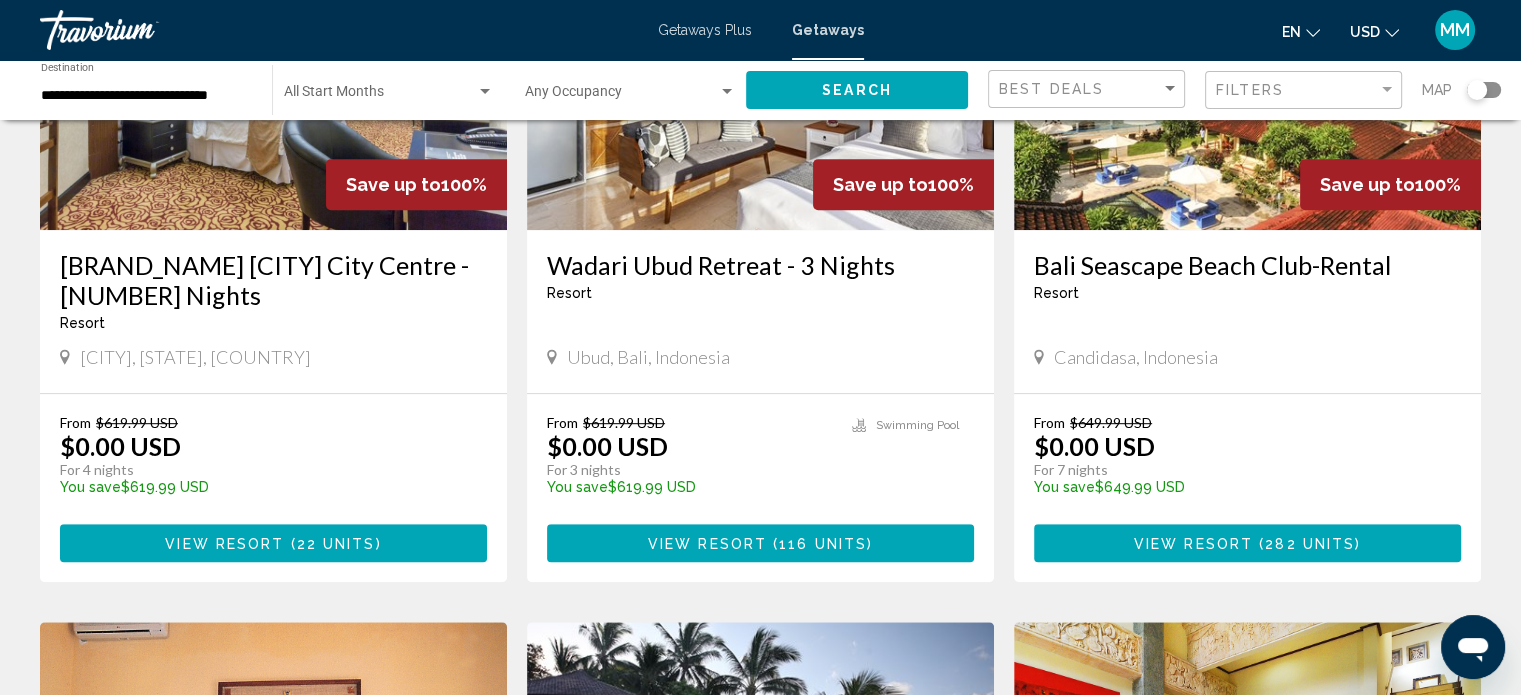 scroll, scrollTop: 1012, scrollLeft: 0, axis: vertical 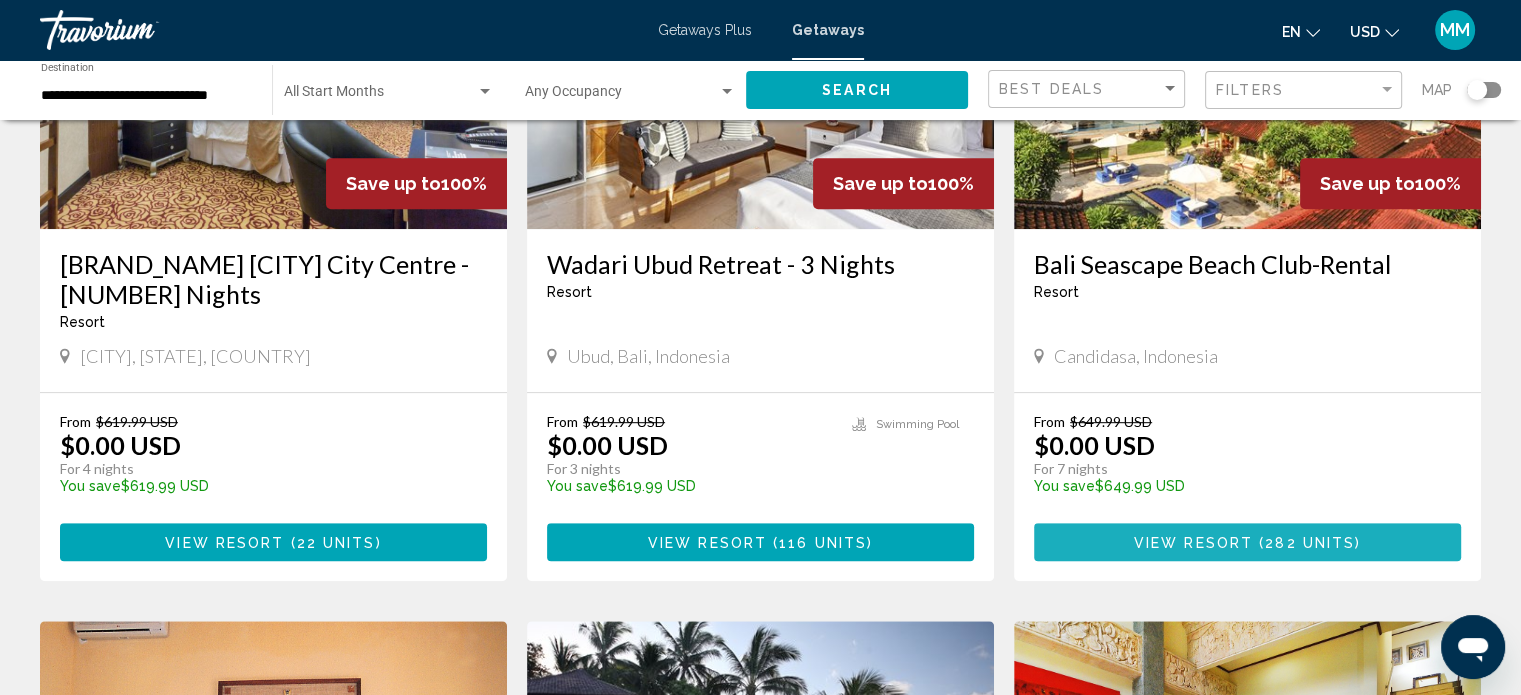 click on "282 units" at bounding box center (1310, 543) 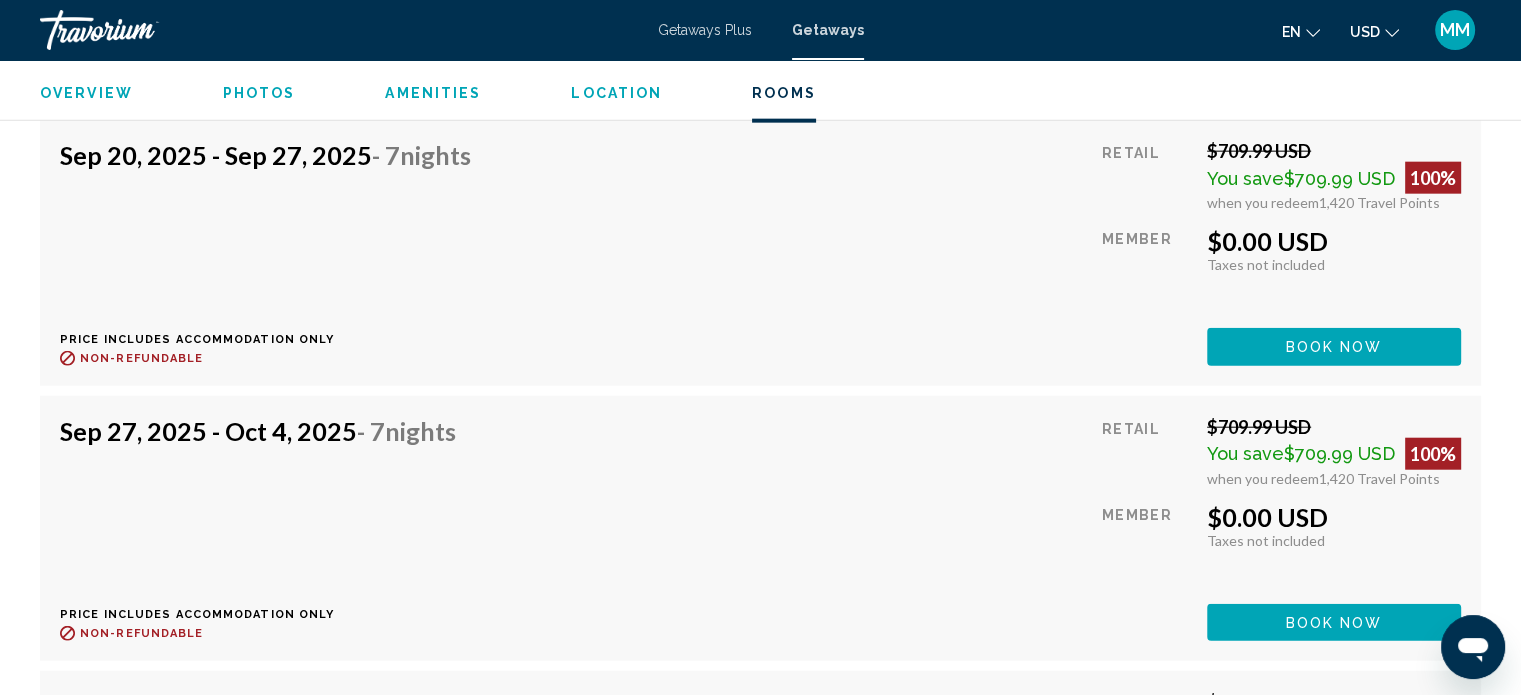 scroll, scrollTop: 12437, scrollLeft: 0, axis: vertical 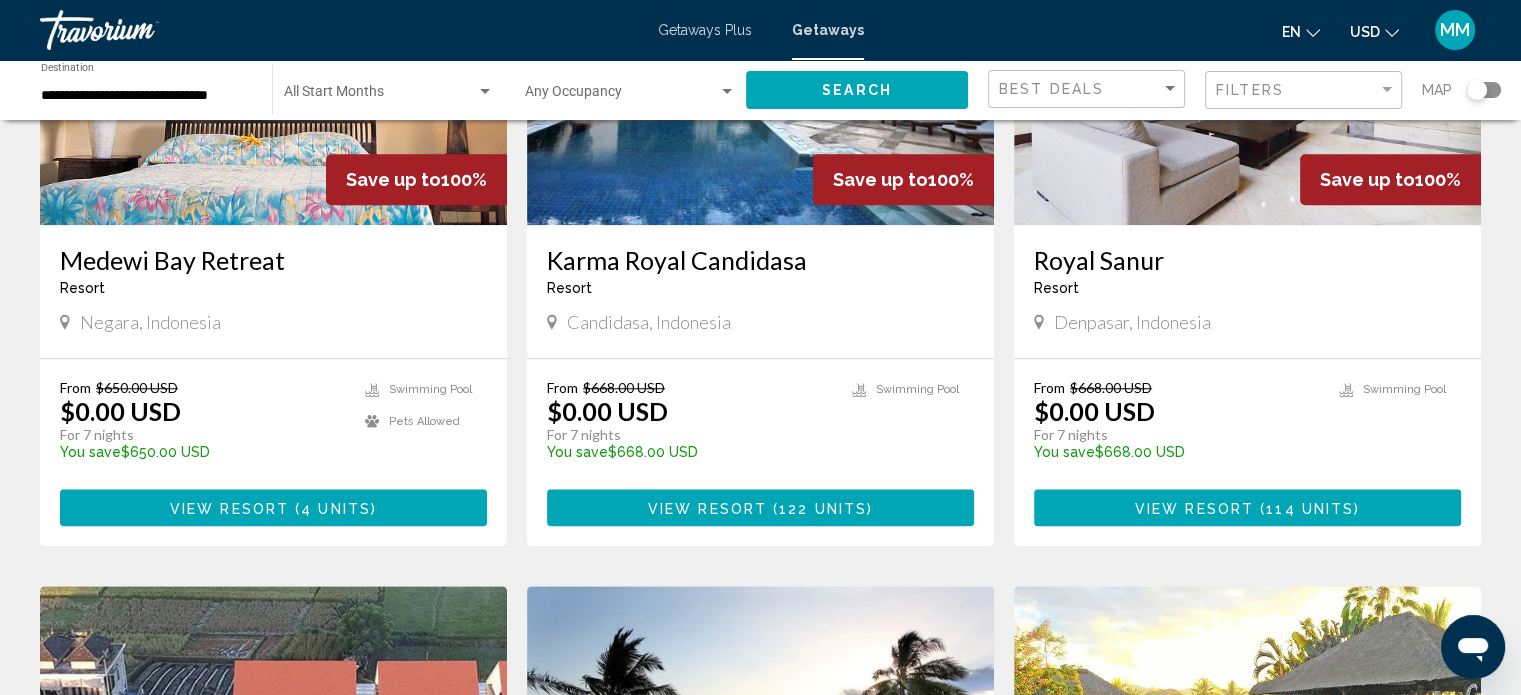 click on "Medewi Bay Retreat" at bounding box center [273, 260] 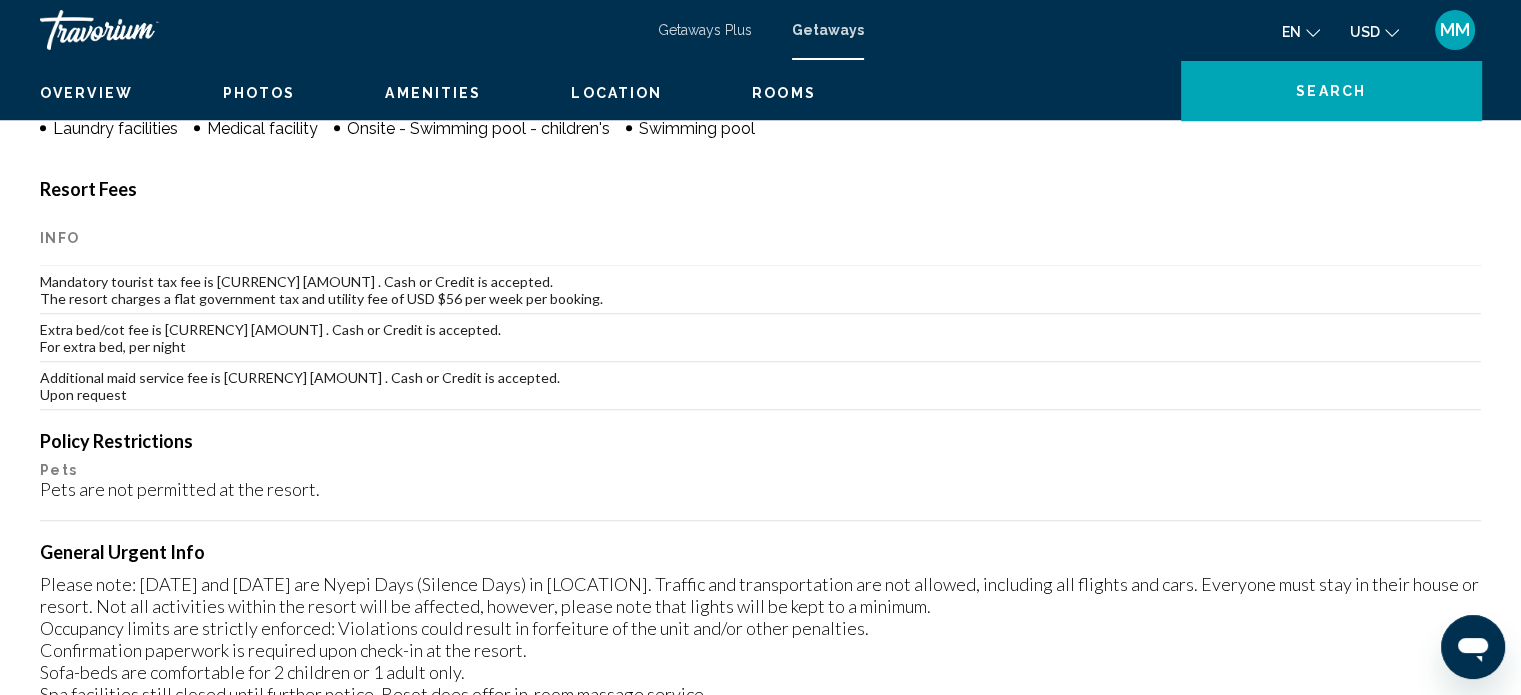 scroll, scrollTop: 12, scrollLeft: 0, axis: vertical 